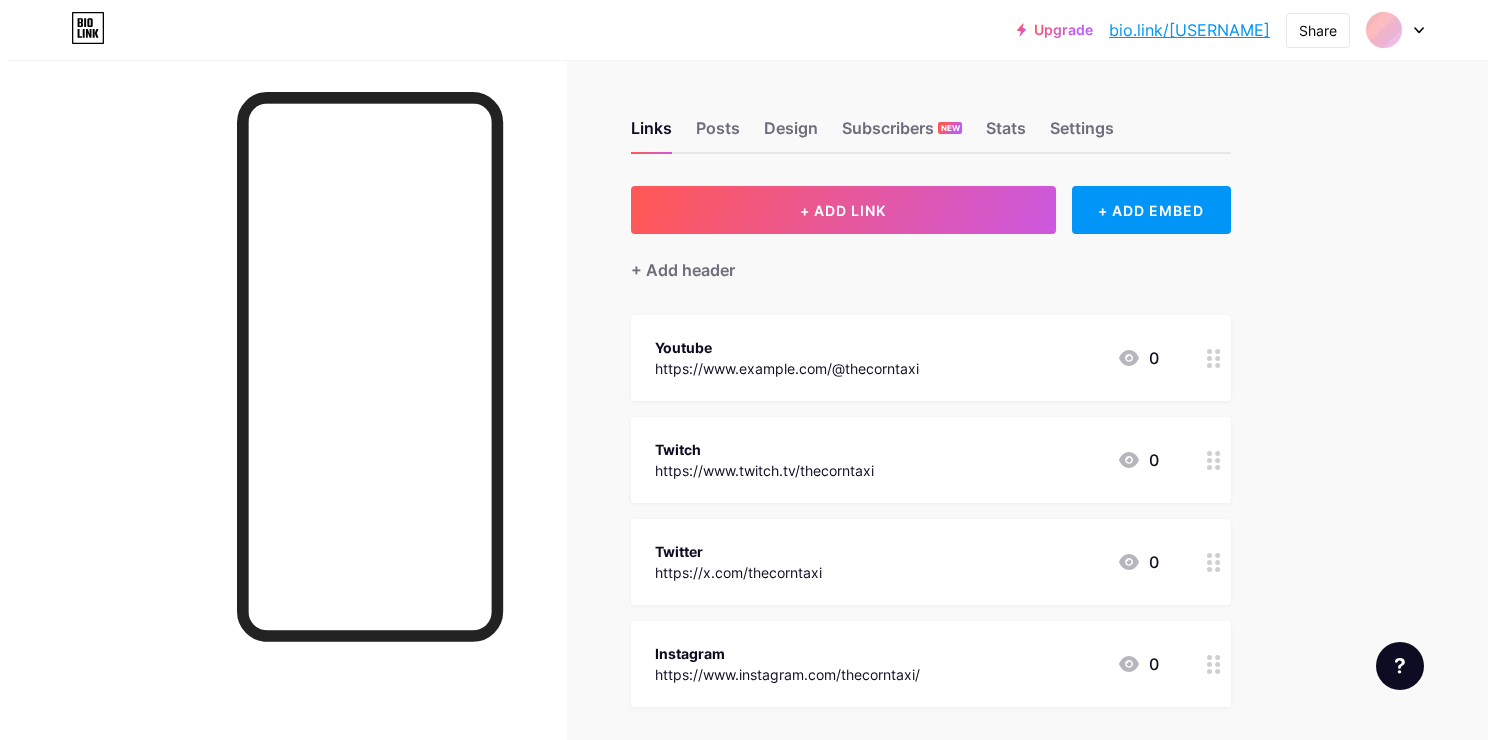 scroll, scrollTop: 0, scrollLeft: 0, axis: both 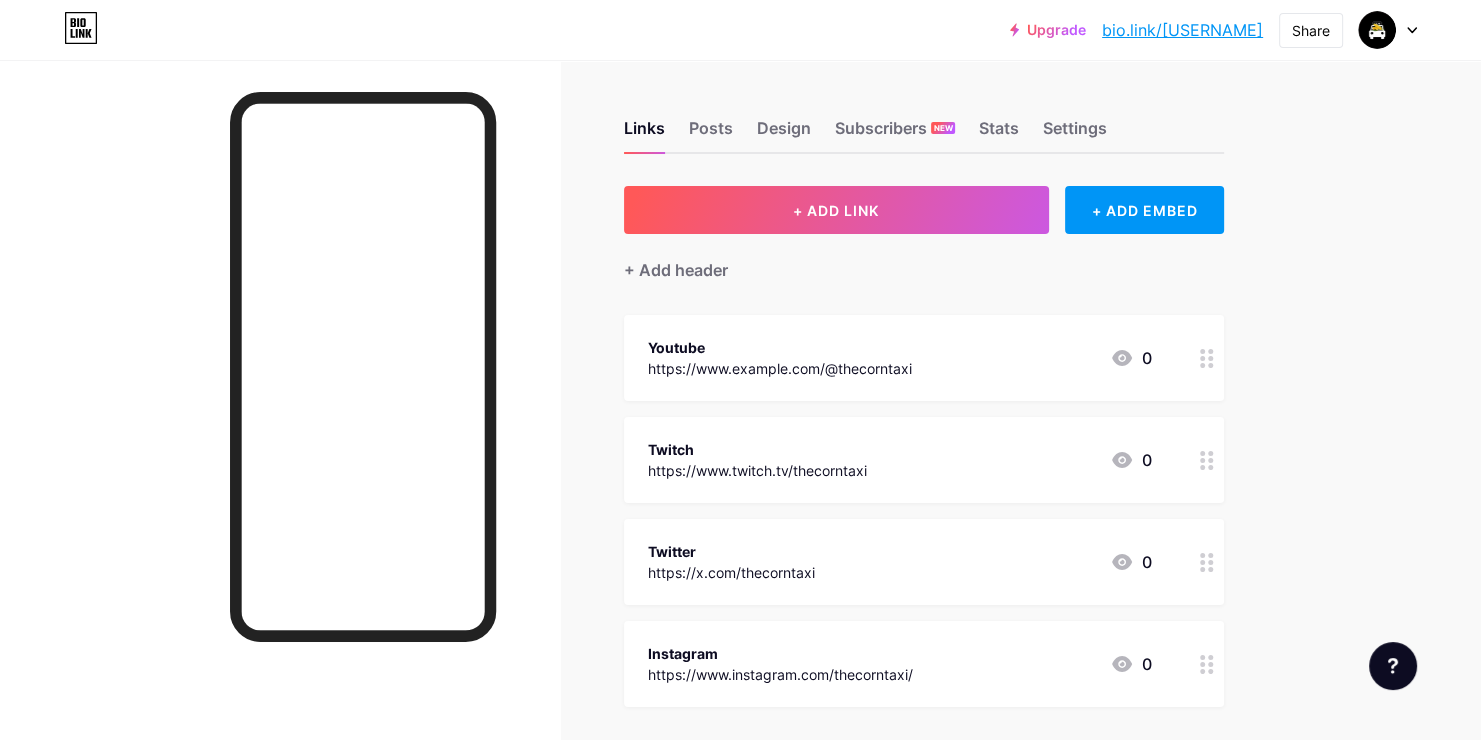 click on "Youtube
https://www.example.com/@thecorntaxi
0" at bounding box center (900, 358) 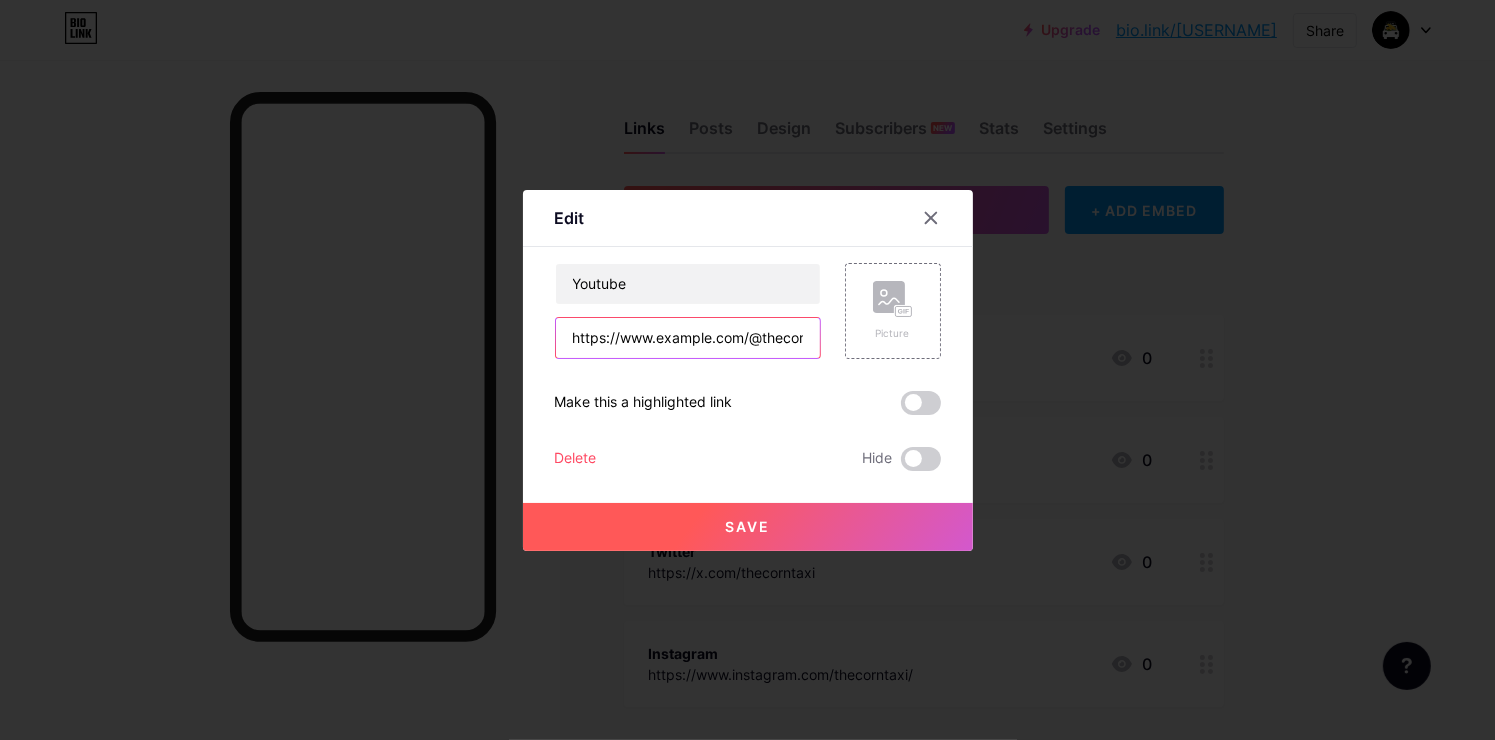scroll, scrollTop: 0, scrollLeft: 33, axis: horizontal 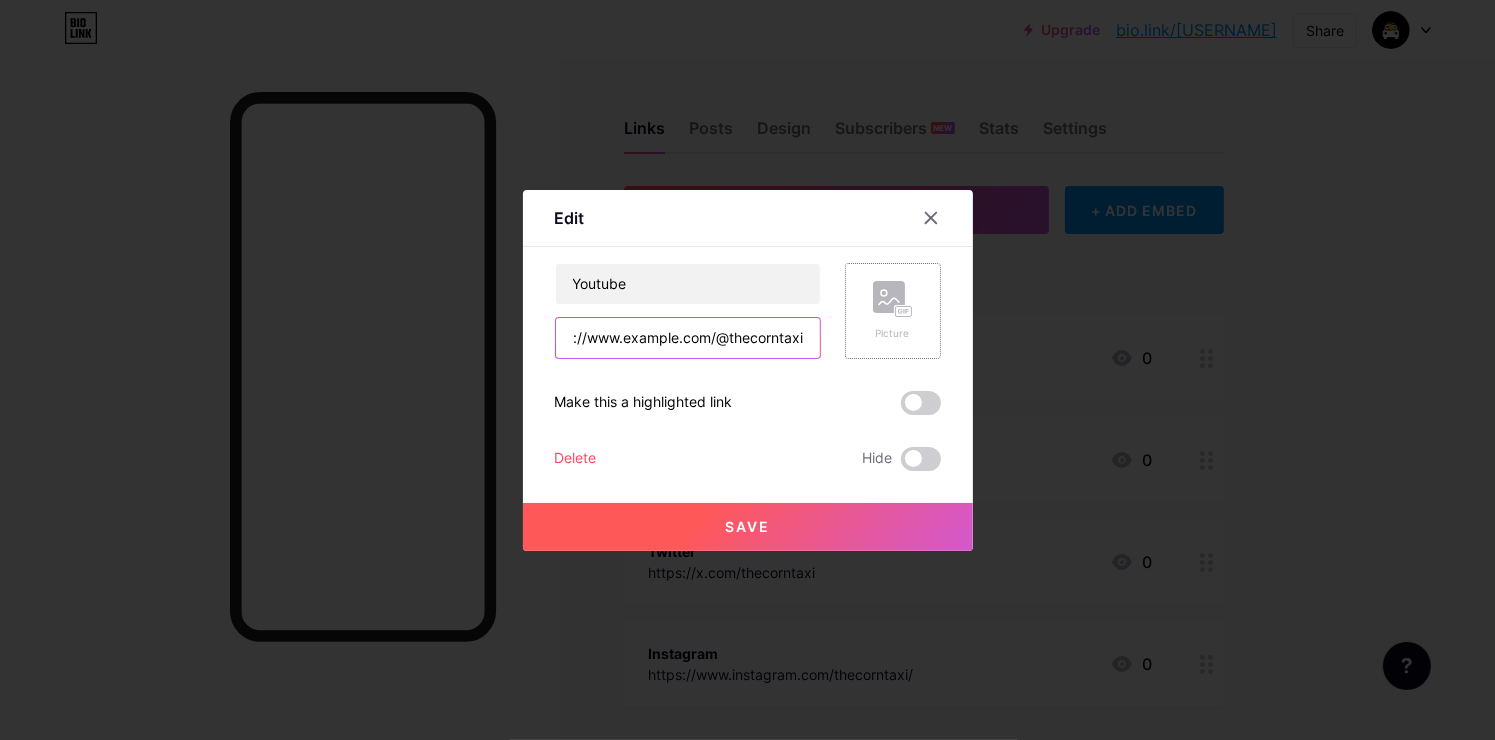 drag, startPoint x: 715, startPoint y: 336, endPoint x: 859, endPoint y: 336, distance: 144 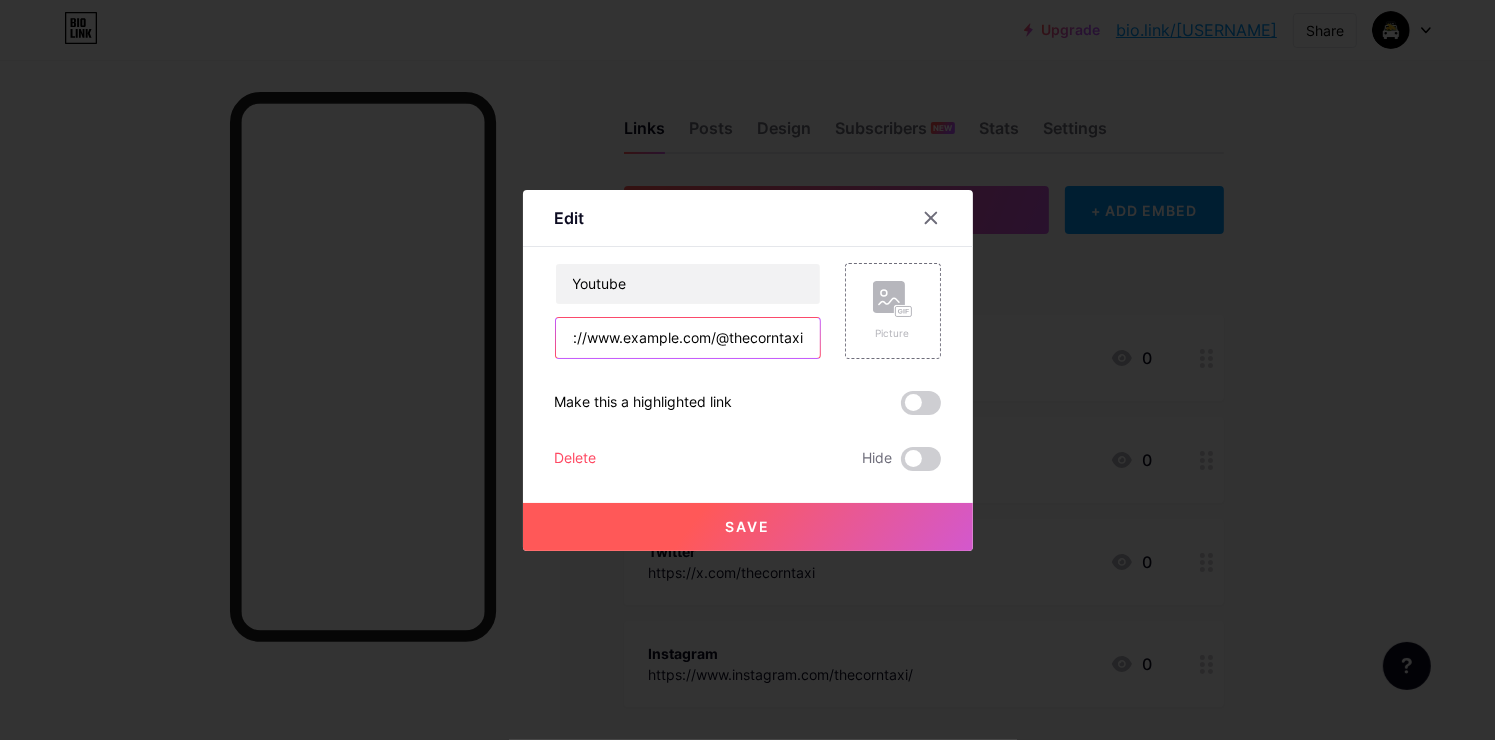 click on "https://www.example.com/@thecorntaxi" at bounding box center [688, 338] 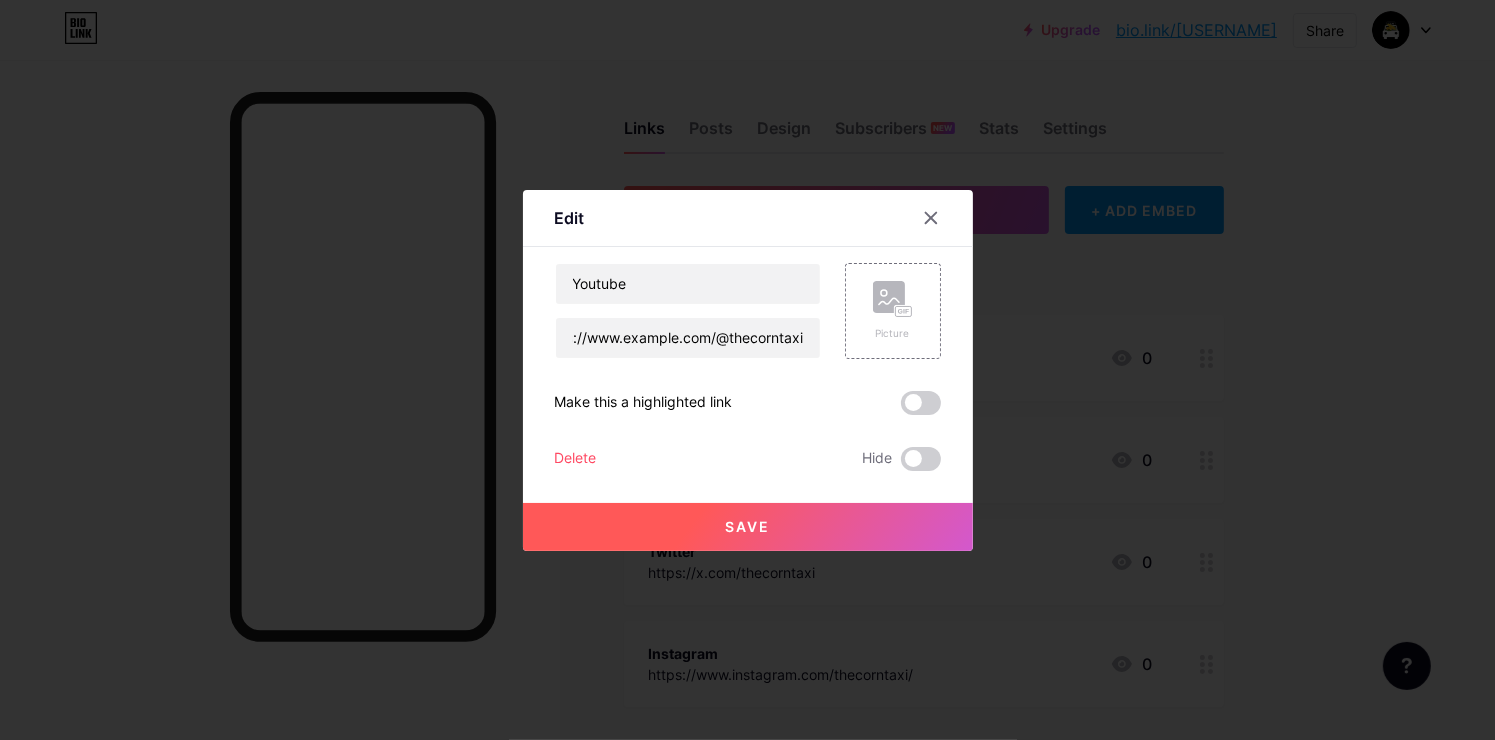 click at bounding box center (747, 370) 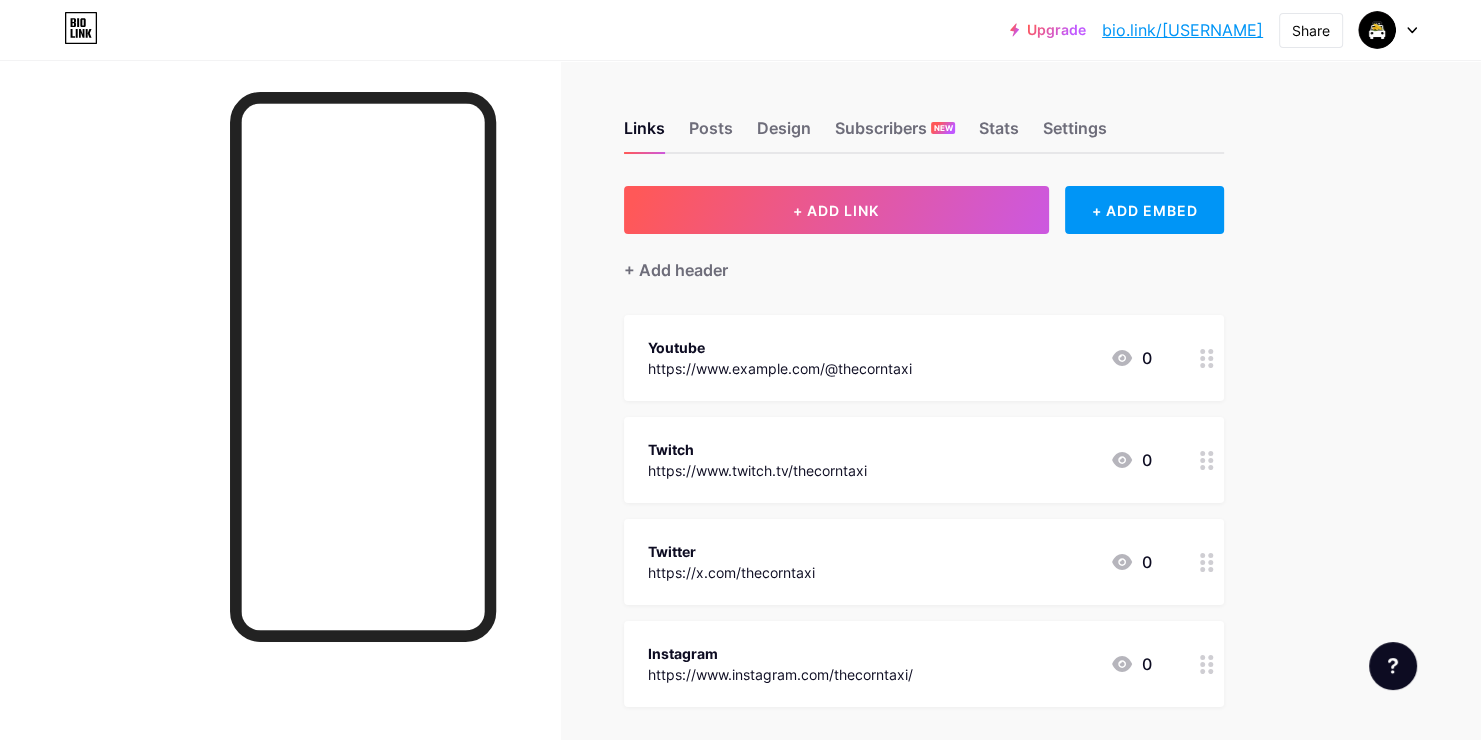 click on "Youtube
https://www.example.com/@thecorntaxi
0" at bounding box center [900, 358] 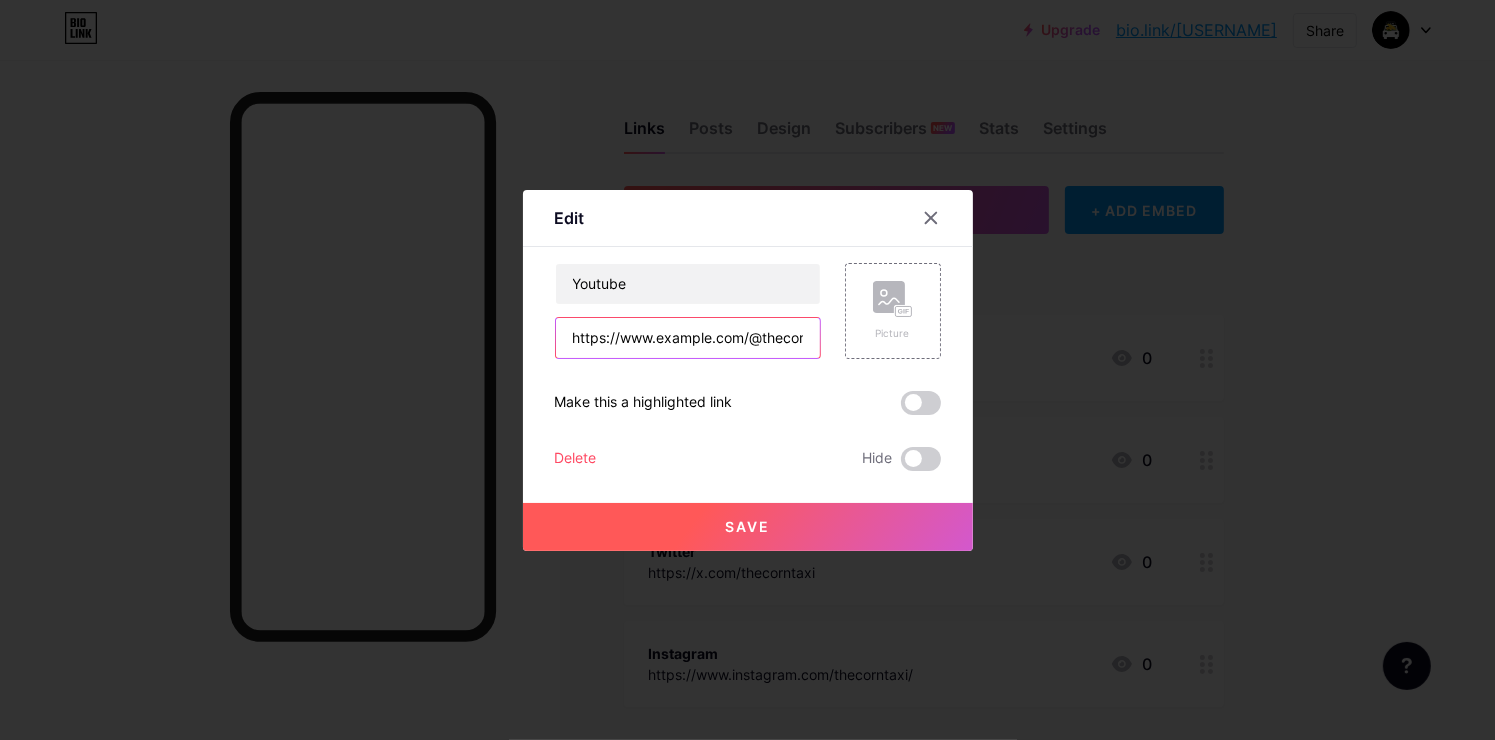 click on "https://www.example.com/@thecorntaxi" at bounding box center (688, 338) 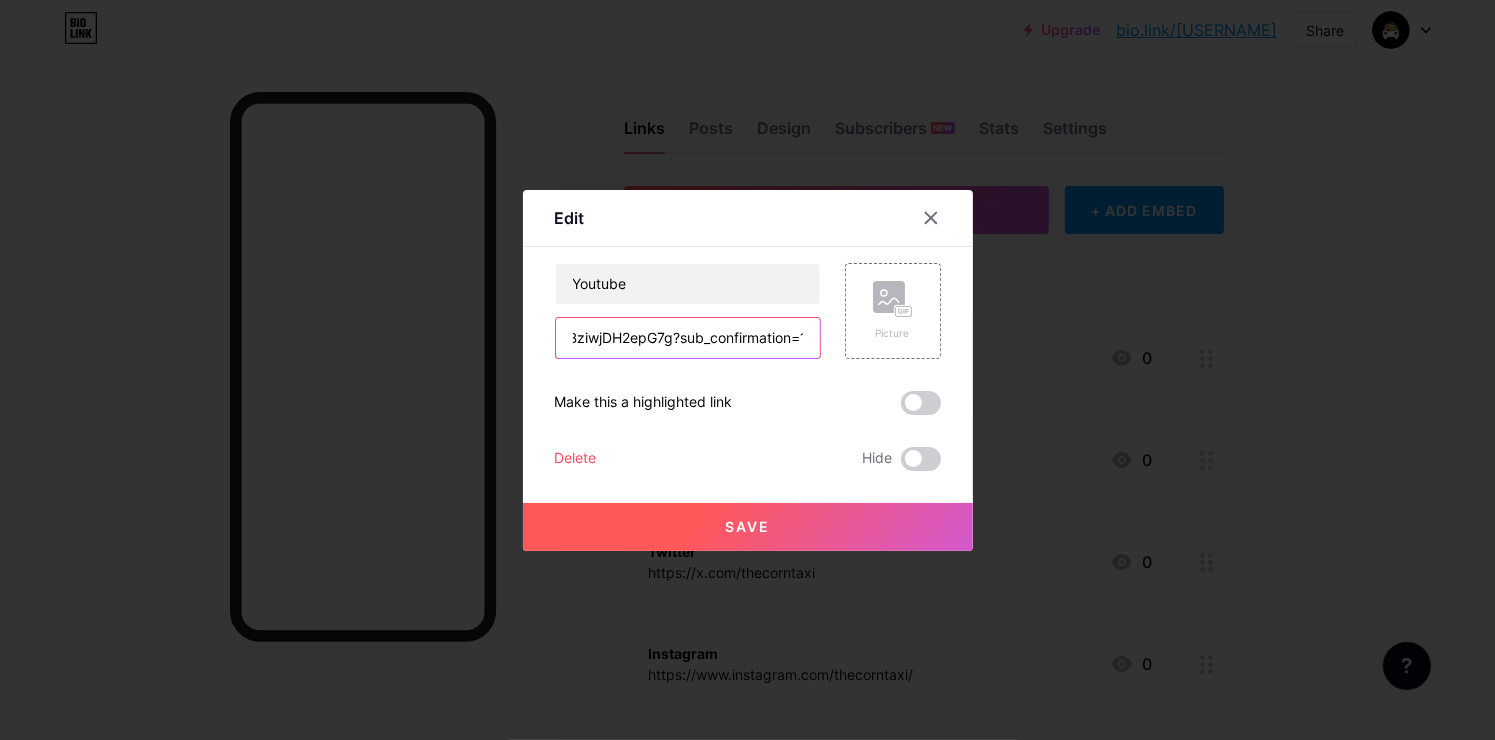 scroll, scrollTop: 0, scrollLeft: 344, axis: horizontal 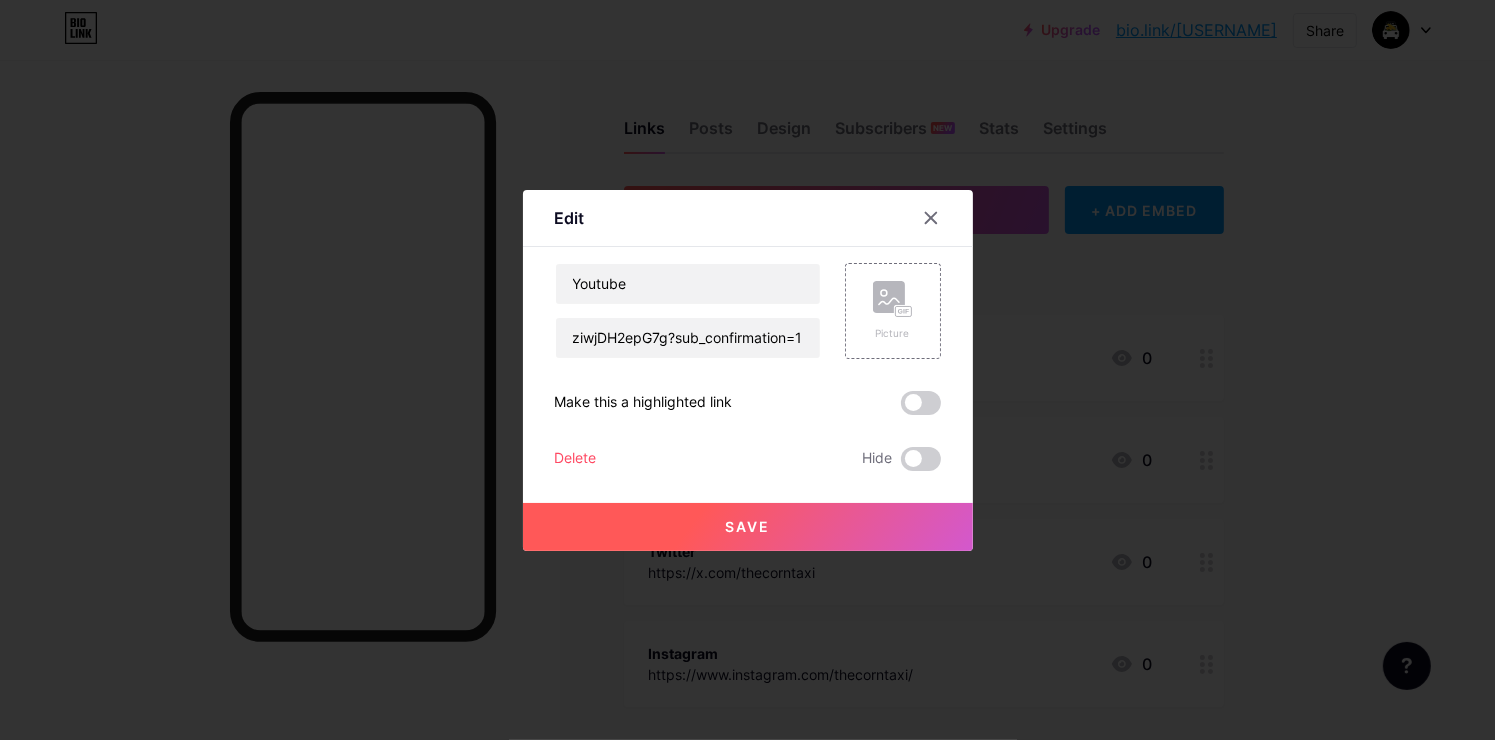 type on "https://www.example.com/channel/UC-gyHbFQDzBziwjDH2epG7g?sub_confirmation=1" 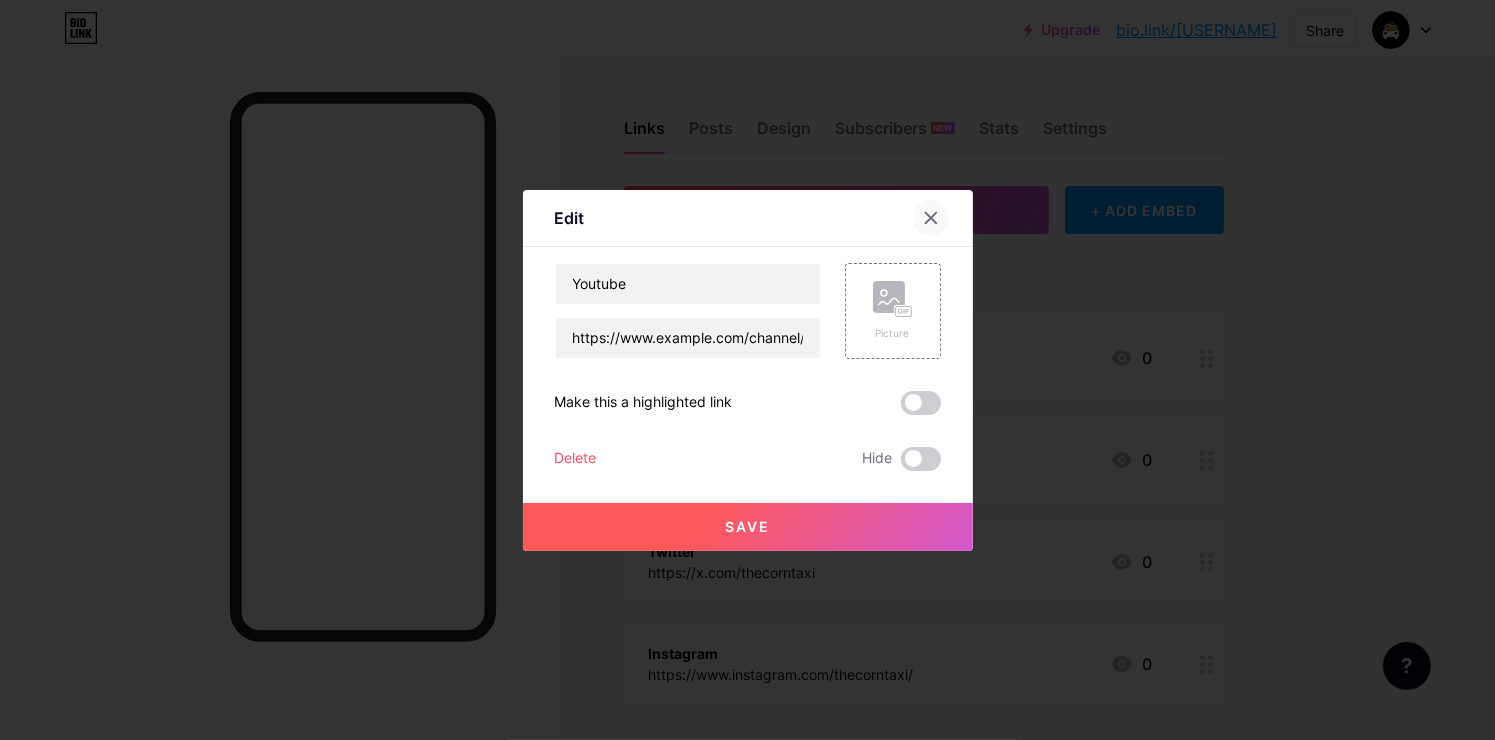 click at bounding box center [931, 218] 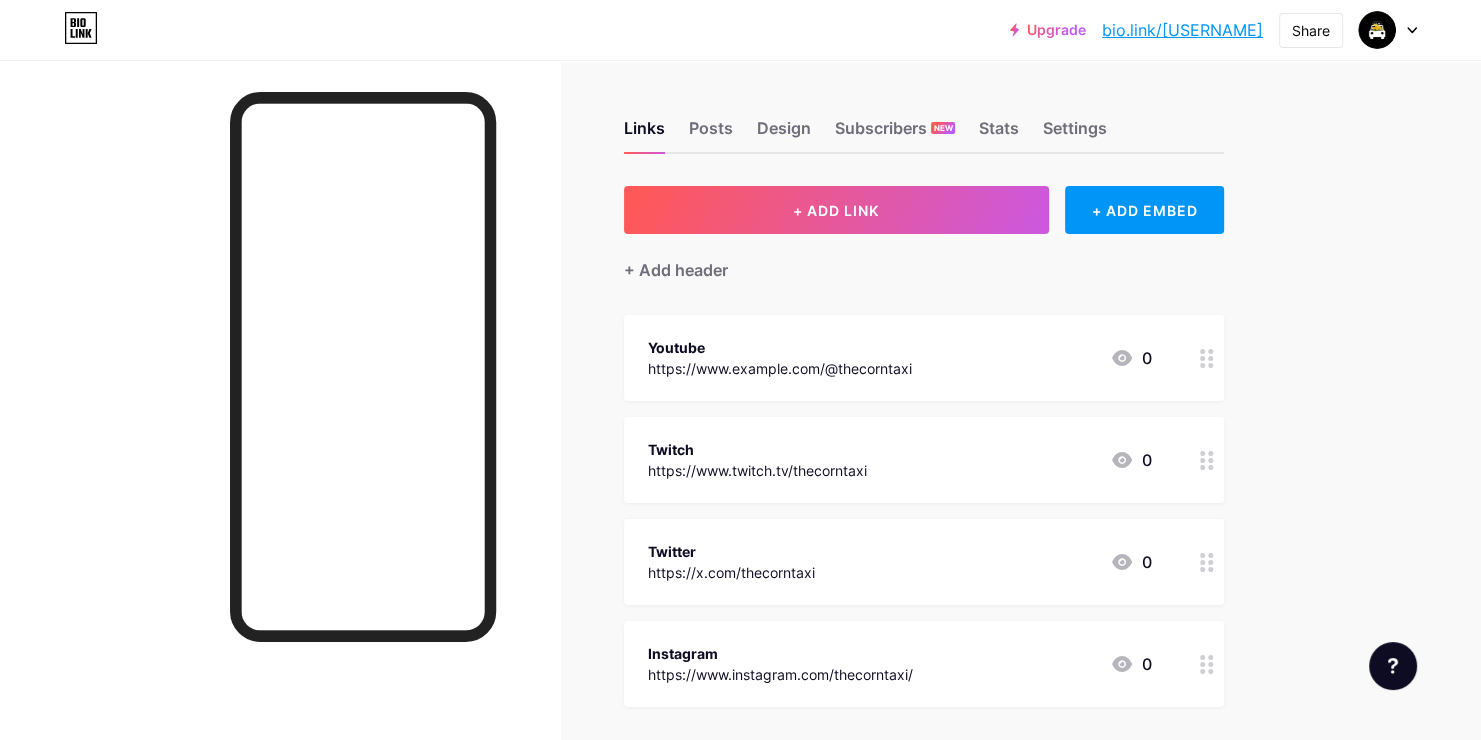click on "+ ADD LINK     + ADD EMBED
+ Add header
Youtube
https://www.example.com/@thecorntaxi
0
Twitch
https://www.twitch.tv/thecorntaxi
0
Twitter
https://x.com/thecorntaxi
0
Instagram
https://www.instagram.com/thecorntaxi/
0
SOCIALS     + Add socials" at bounding box center [924, 513] 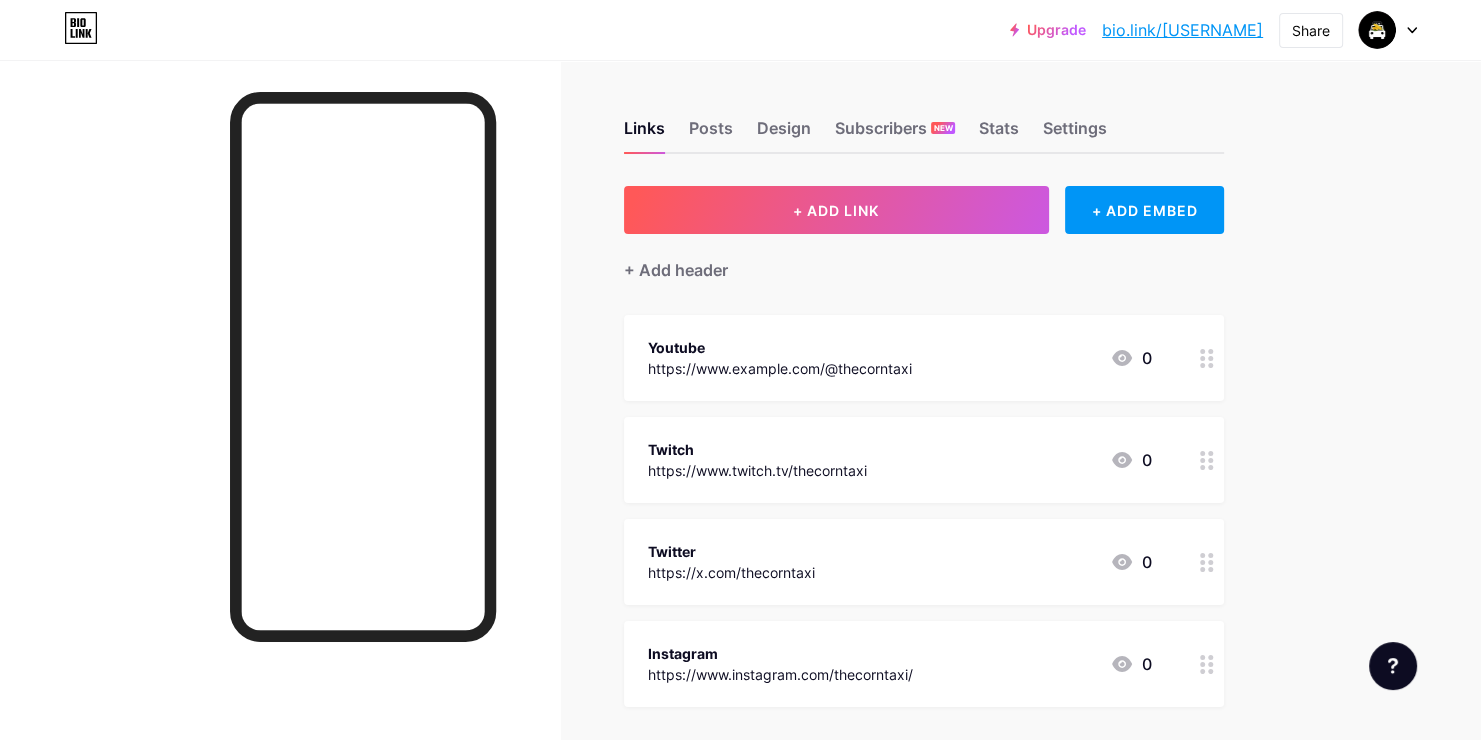 click on "Youtube
https://www.example.com/@thecorntaxi
0" at bounding box center [900, 358] 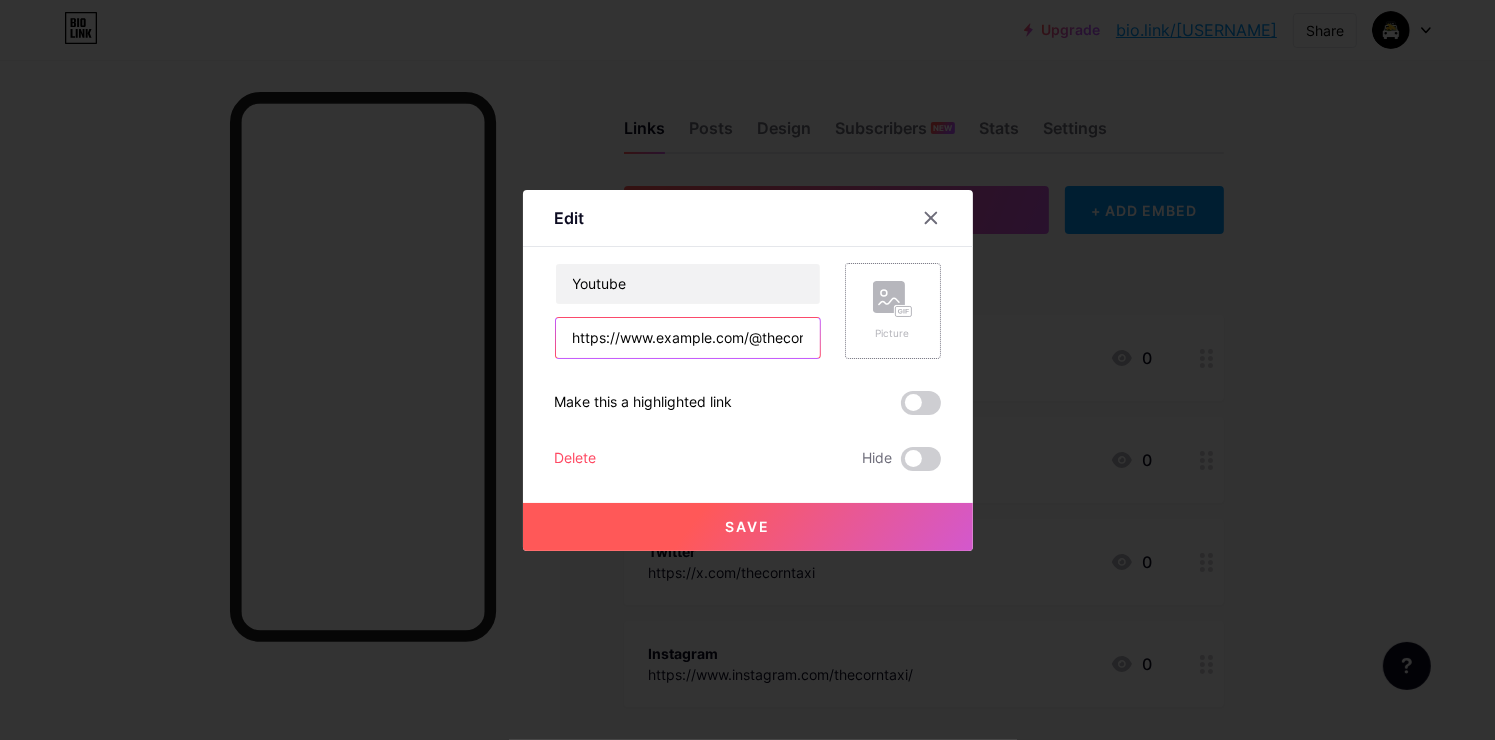 scroll, scrollTop: 0, scrollLeft: 33, axis: horizontal 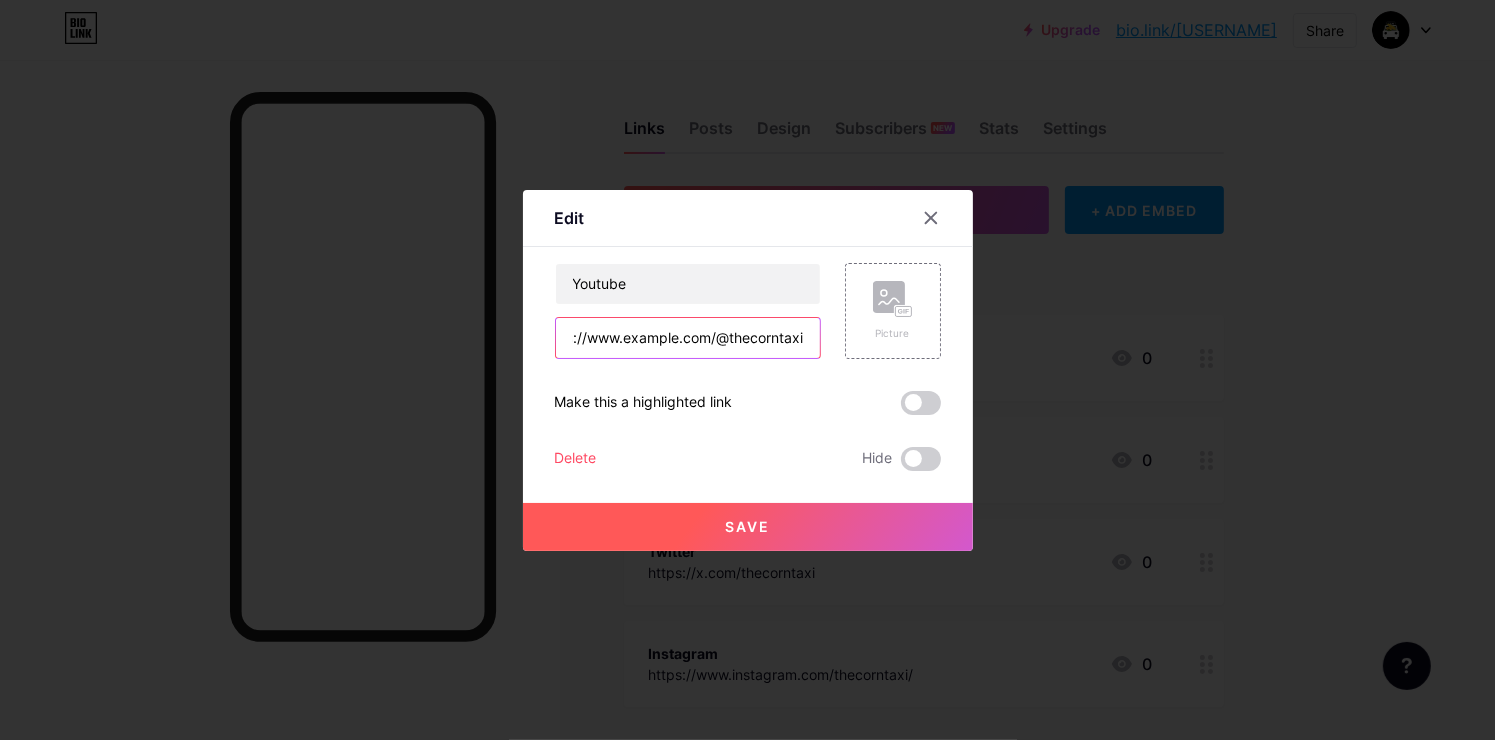 drag, startPoint x: 735, startPoint y: 330, endPoint x: 995, endPoint y: 329, distance: 260.00192 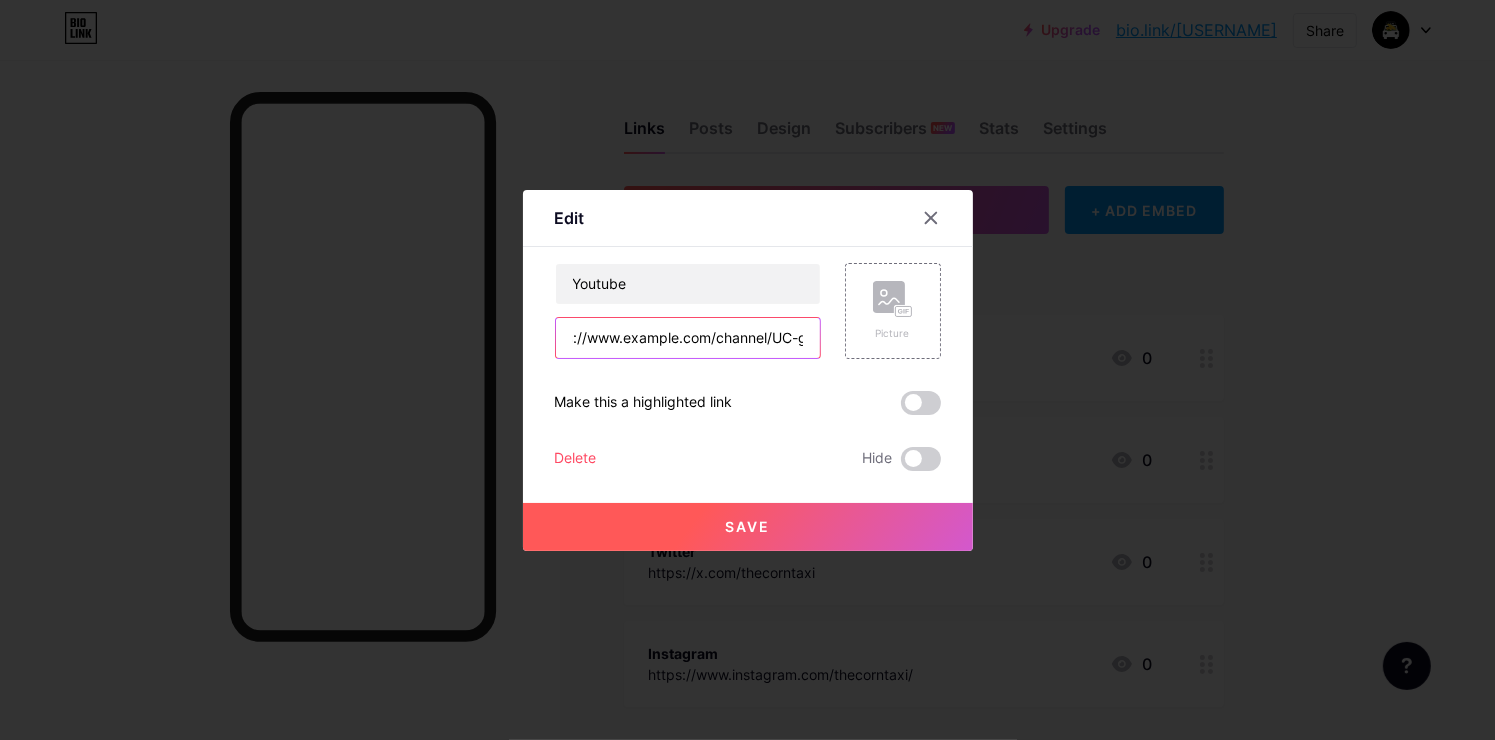 scroll, scrollTop: 0, scrollLeft: 207, axis: horizontal 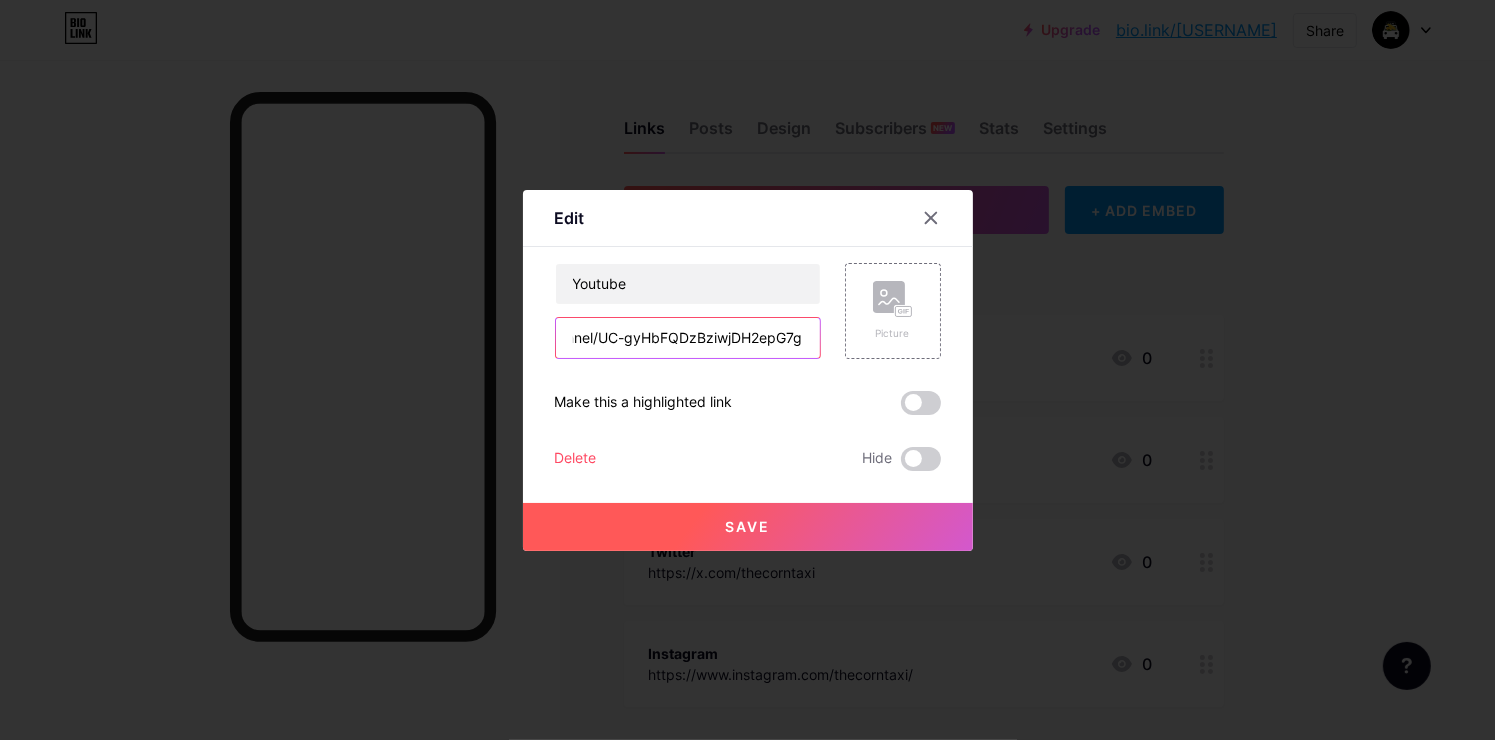 click on "https://www.example.com/channel/UC-gyHbFQDzBziwjDH2epG7g" at bounding box center (688, 338) 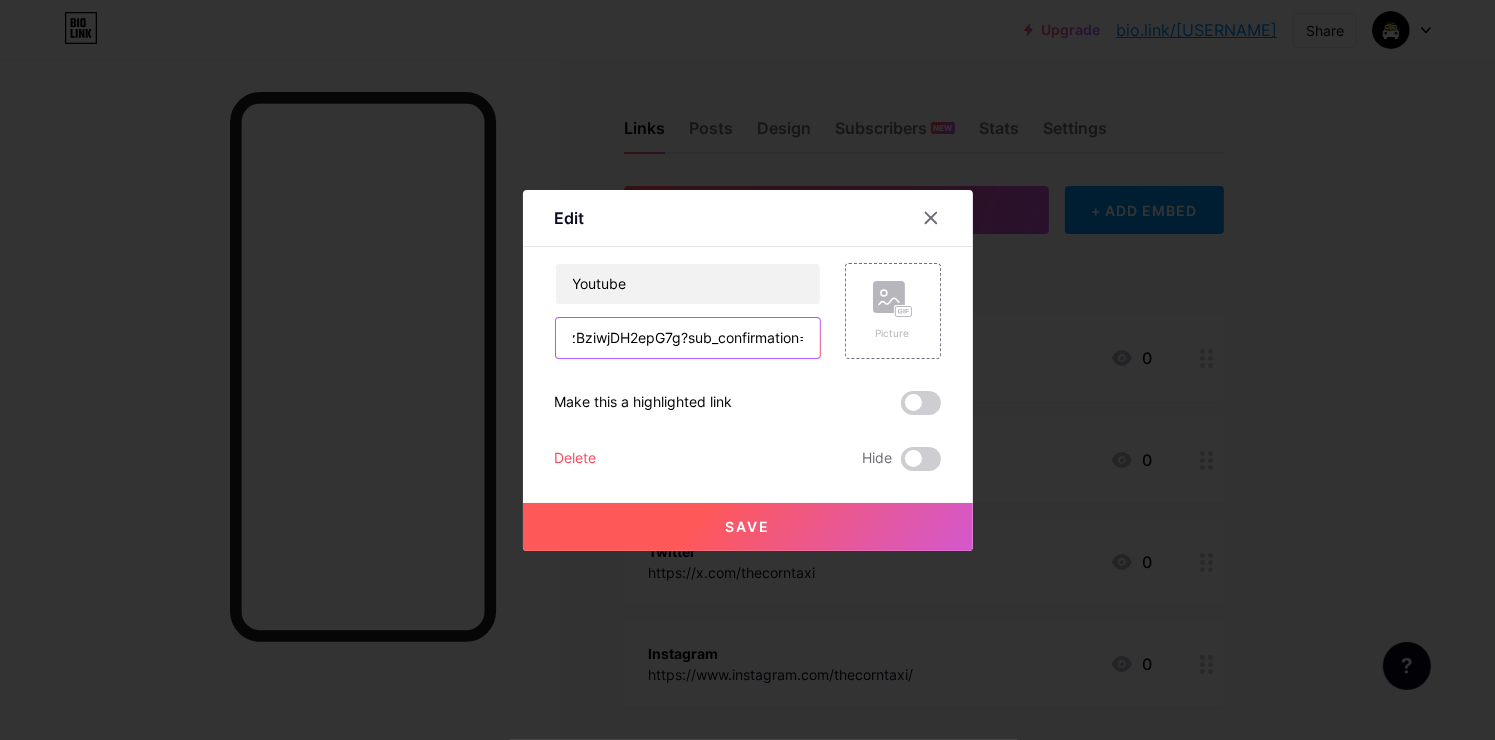 scroll, scrollTop: 0, scrollLeft: 344, axis: horizontal 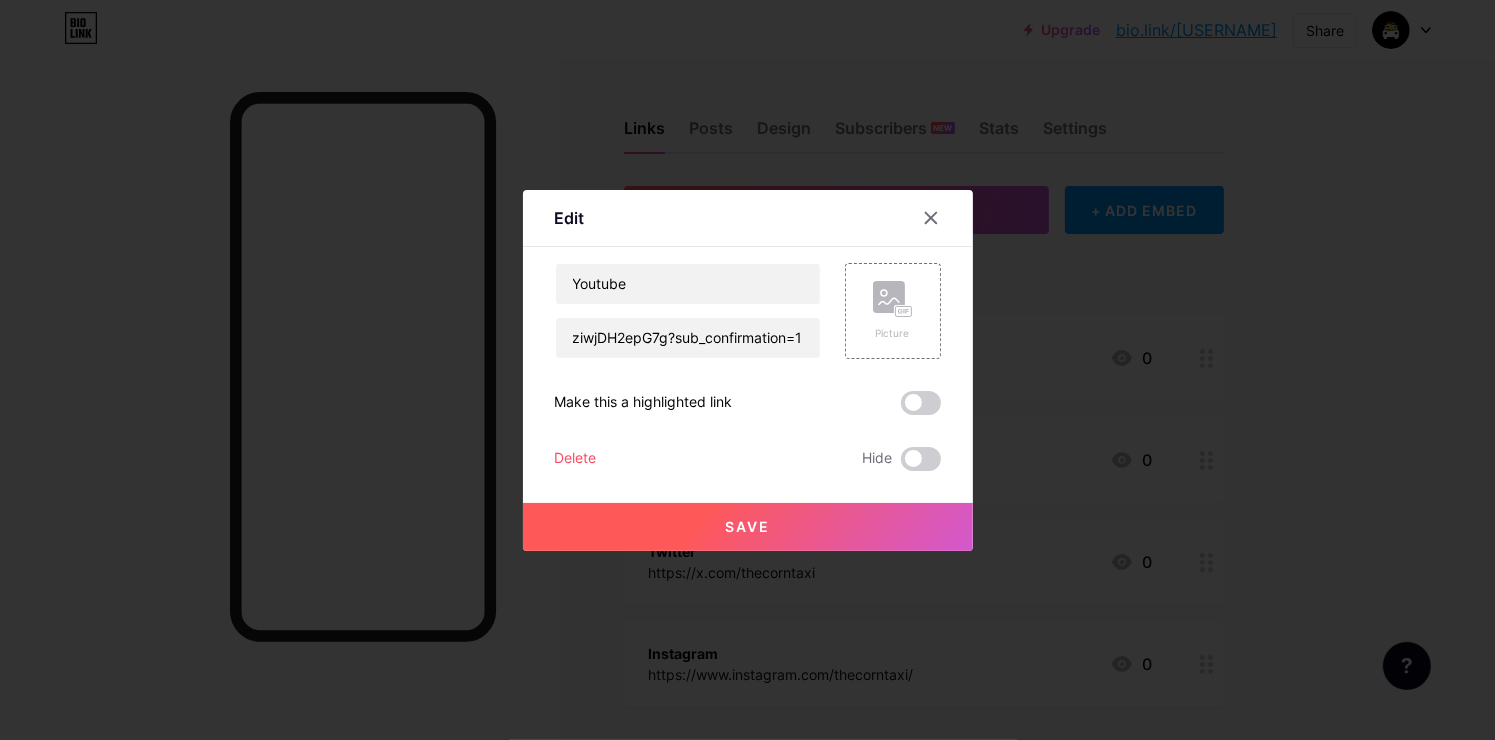 type on "https://www.example.com/channel/UC-gyHbFQDzBziwjDH2epG7g?sub_confirmation=1" 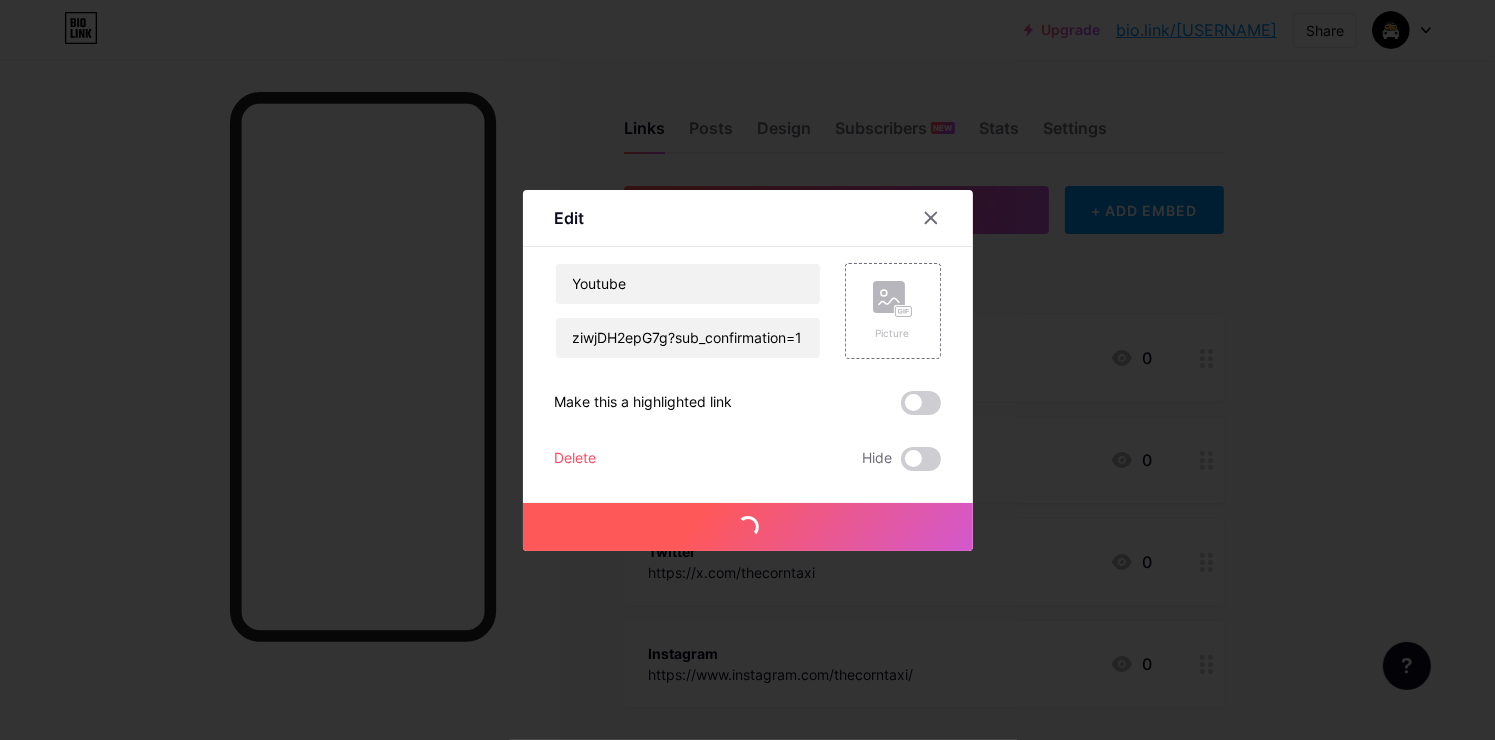 scroll, scrollTop: 0, scrollLeft: 0, axis: both 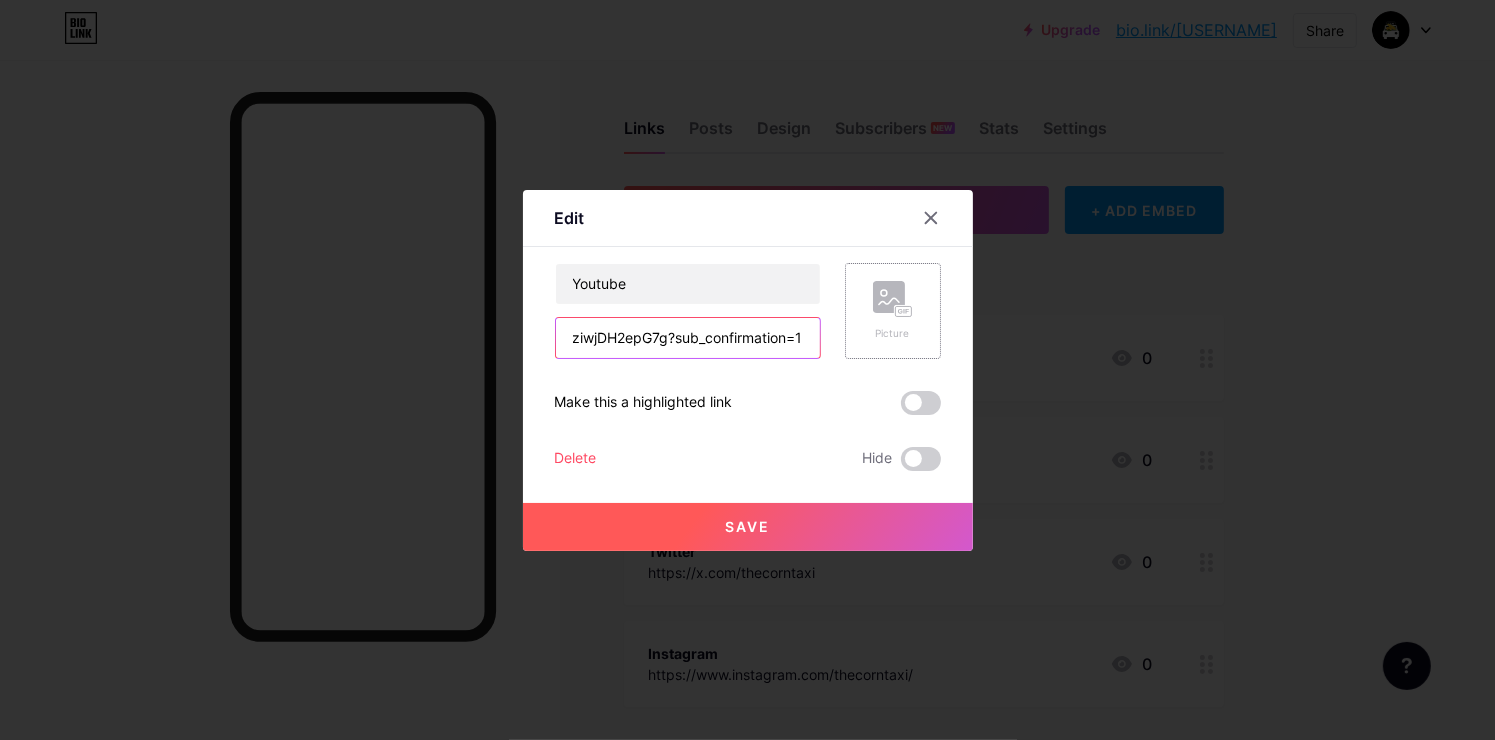 drag, startPoint x: 683, startPoint y: 333, endPoint x: 931, endPoint y: 321, distance: 248.29015 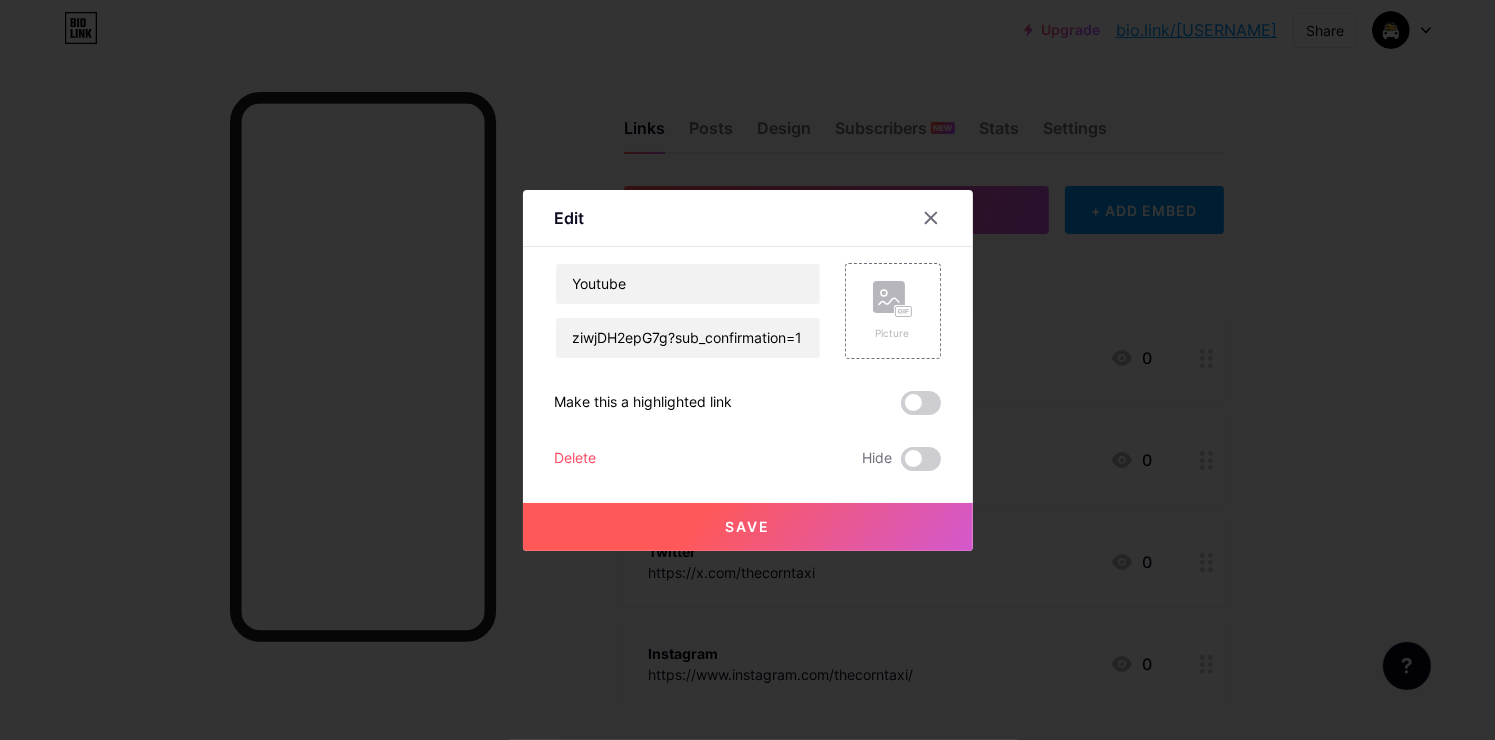 click on "Save" at bounding box center [748, 527] 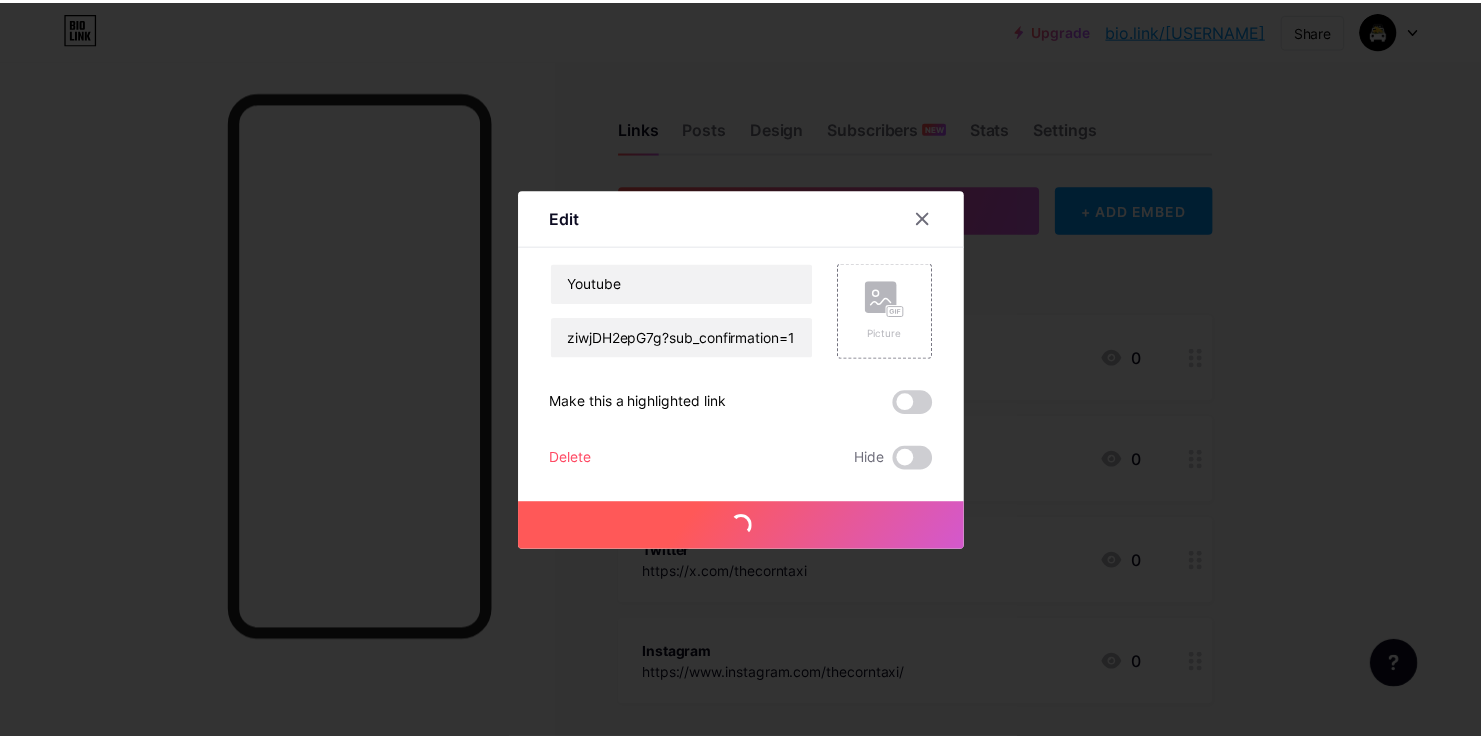 scroll, scrollTop: 0, scrollLeft: 0, axis: both 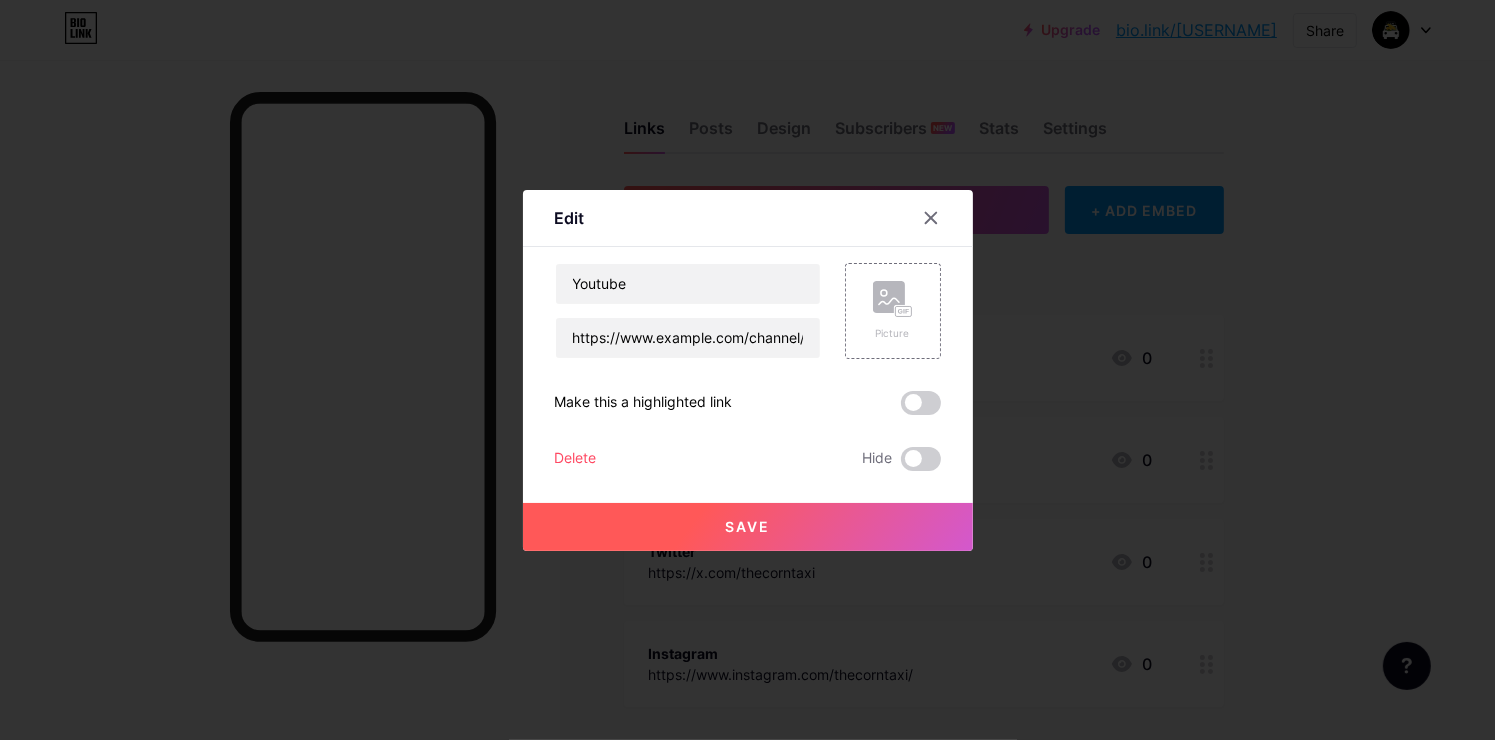 drag, startPoint x: 810, startPoint y: 224, endPoint x: 870, endPoint y: 223, distance: 60.00833 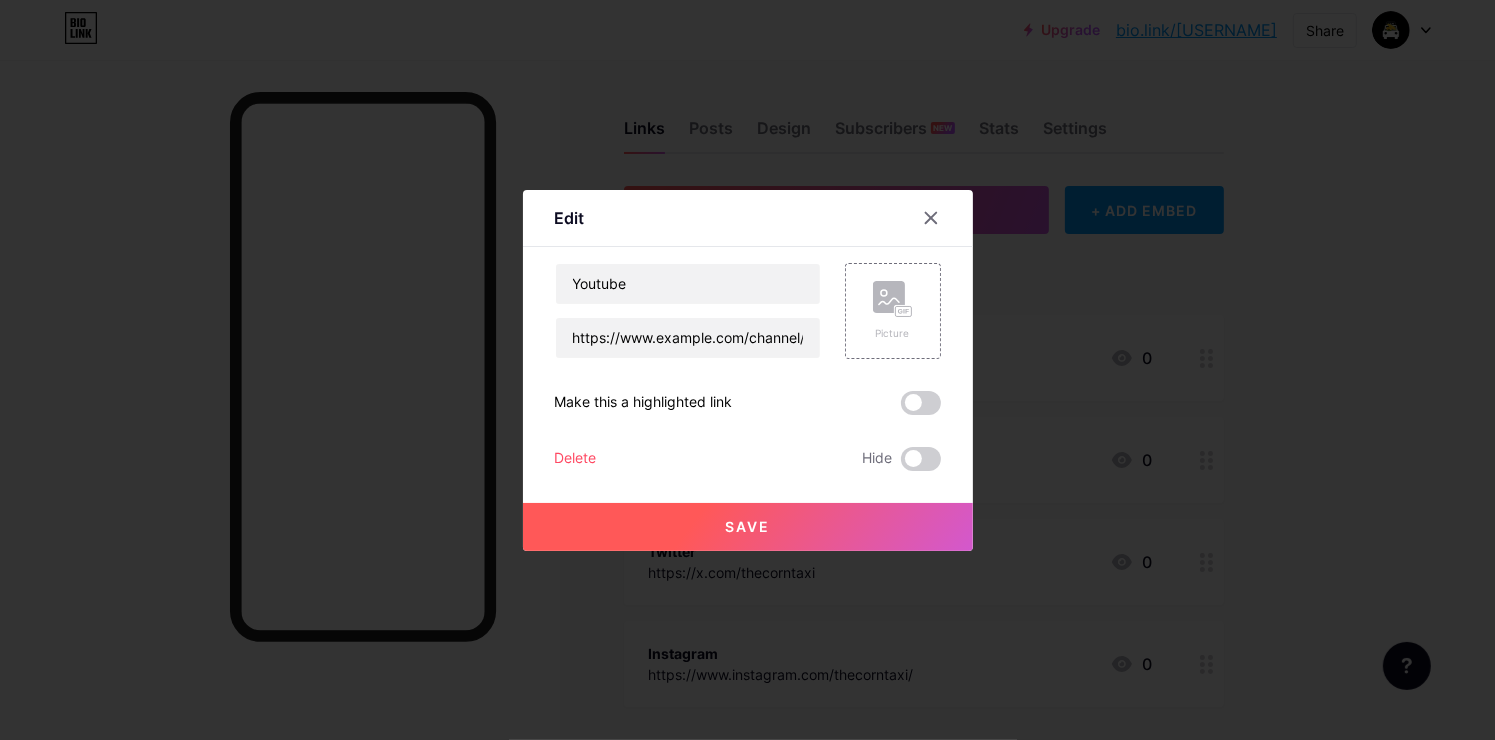 click on "Edit" at bounding box center (748, 223) 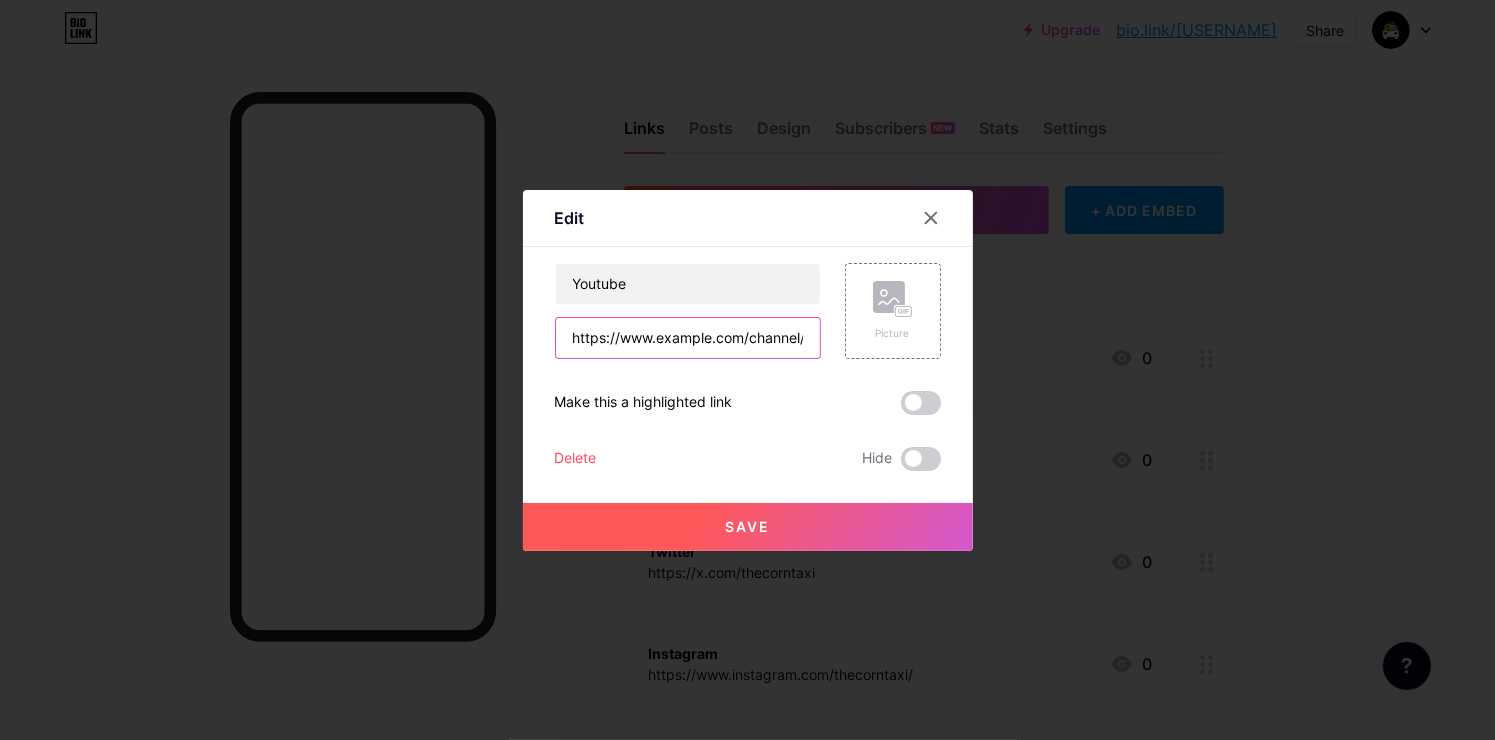 click on "https://www.example.com/channel/UC-gyHbFQDzBziwjDH2epG7g?sub_confirmation=1" at bounding box center [688, 338] 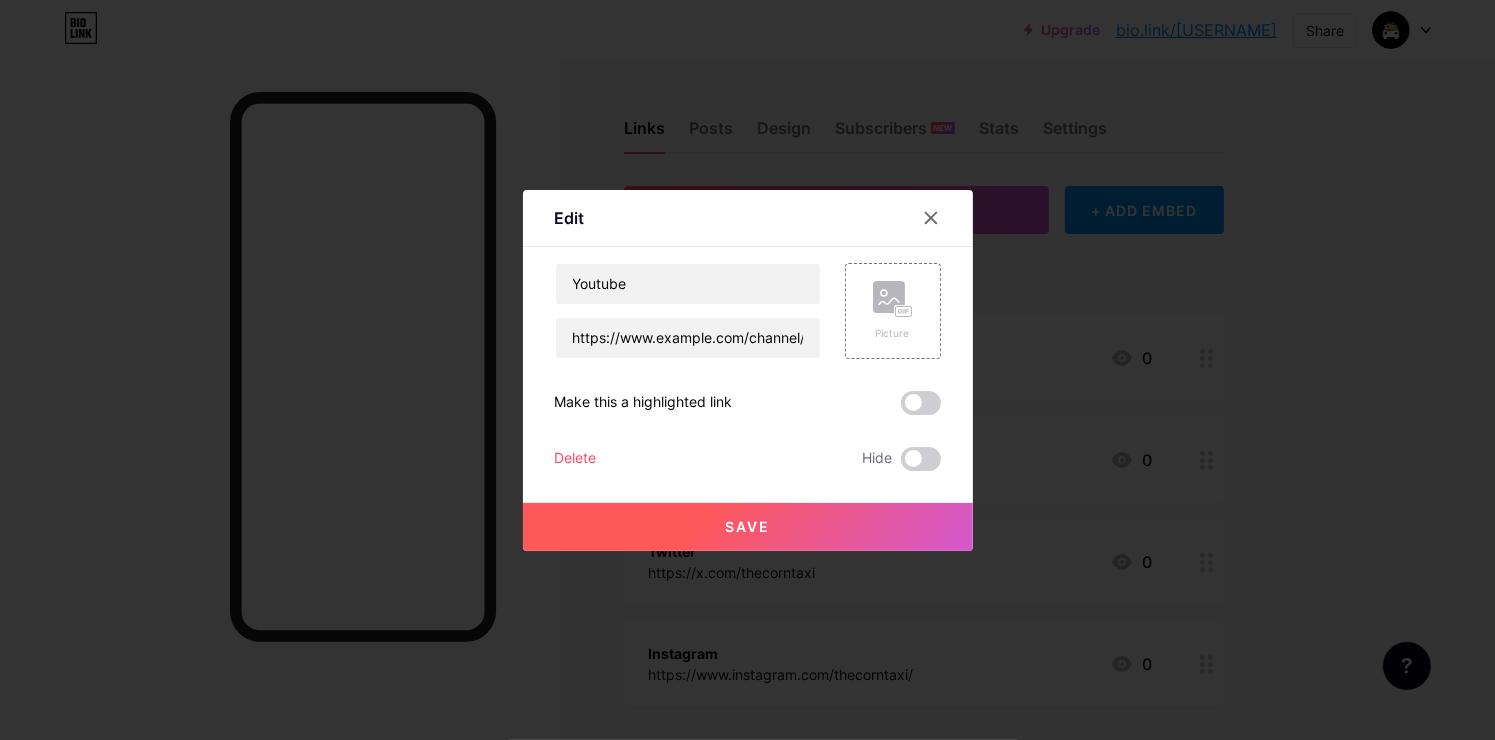 click on "Save" at bounding box center [748, 527] 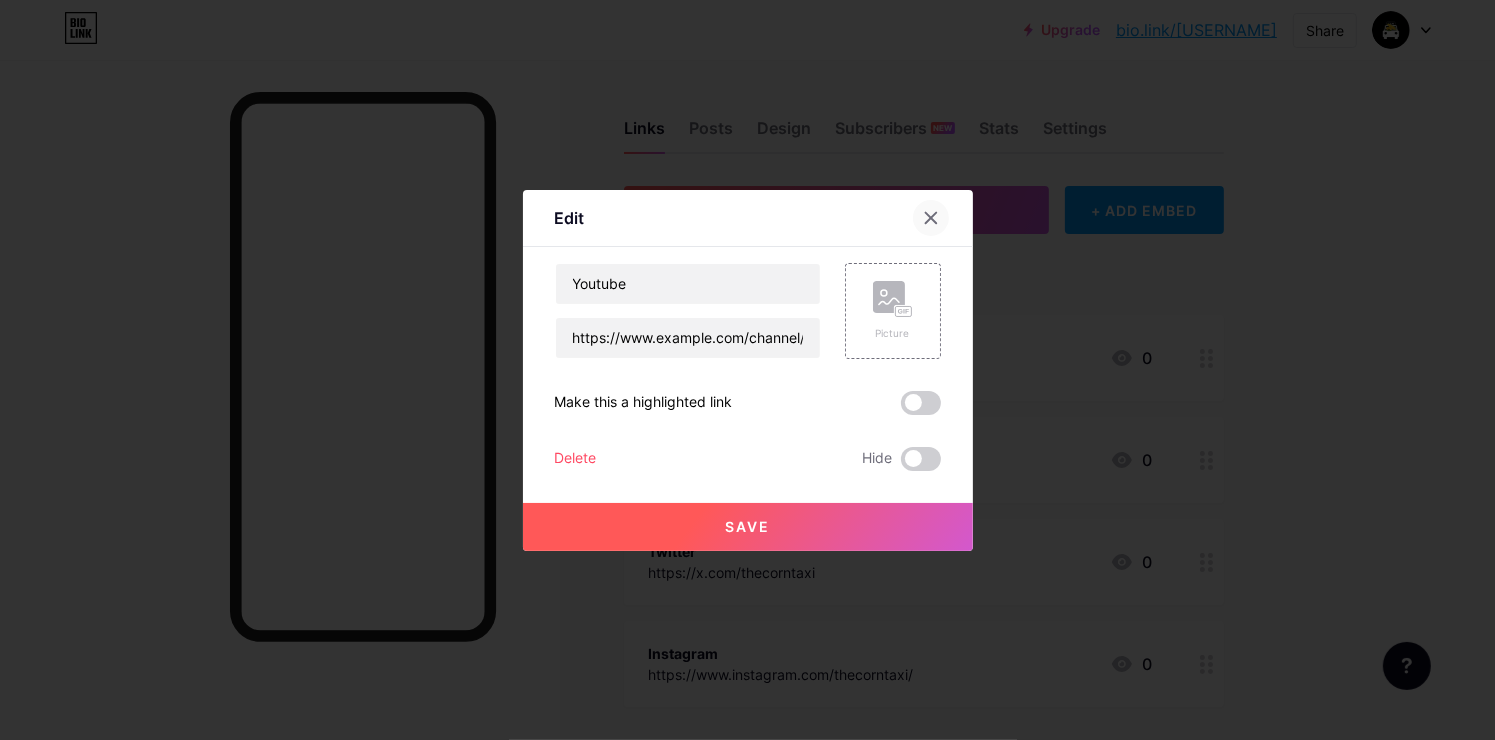 click at bounding box center [931, 218] 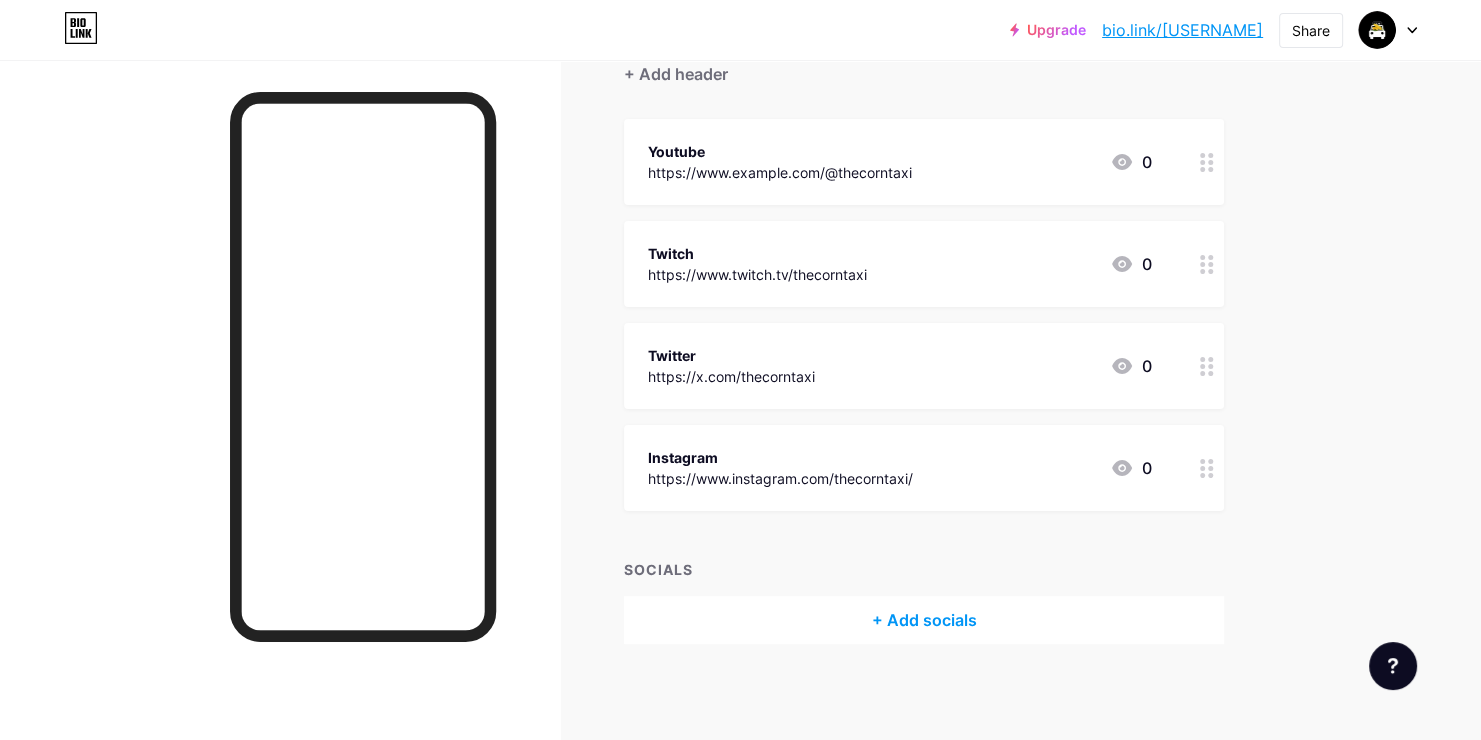 scroll, scrollTop: 198, scrollLeft: 0, axis: vertical 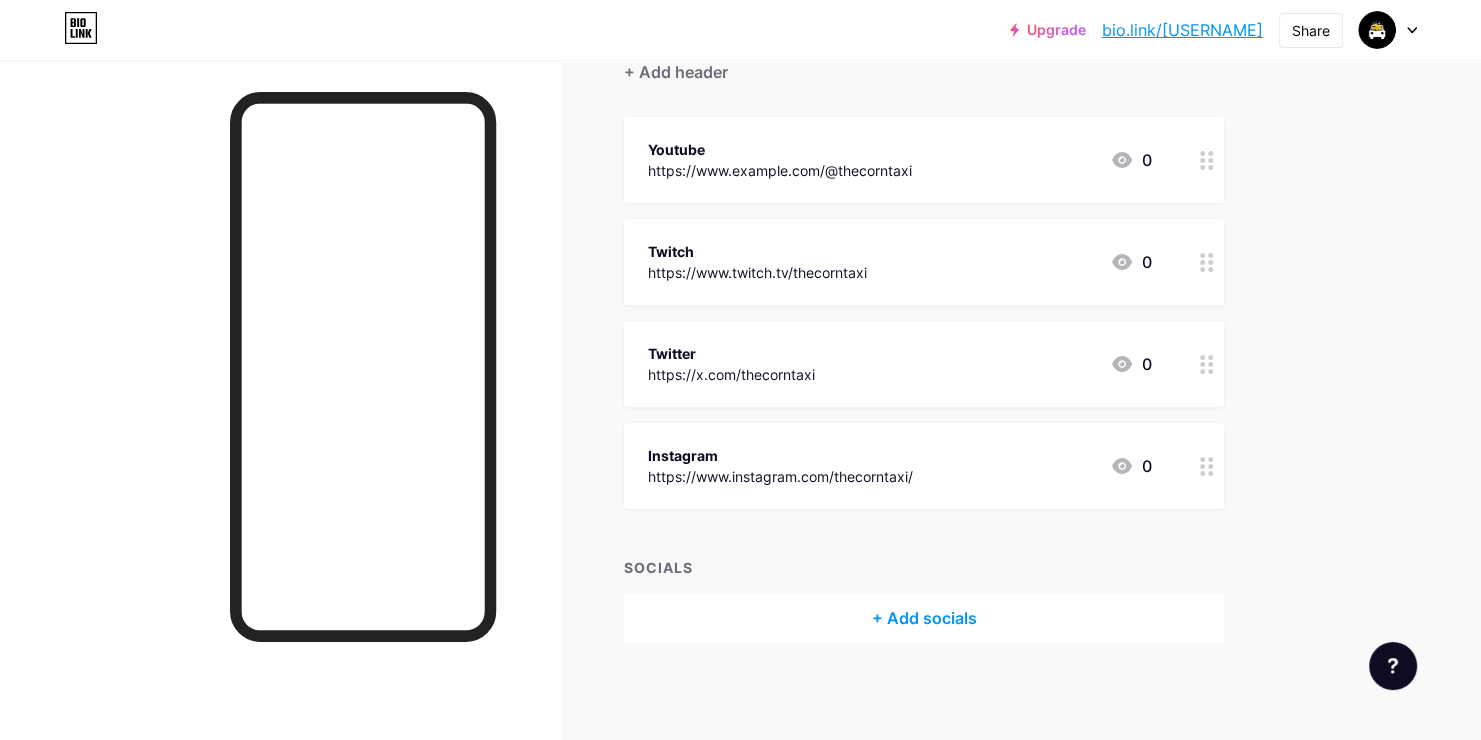 click on "Upgrade   bio.link/[USERNAME]   bio.link/[USERNAME]   Share               Switch accounts     [USERNAME]   bio.link/[USERNAME]       + Add a new page        Account settings   Logout   Link Copied
Links
Posts
Design
Subscribers
NEW
Stats
Settings       + ADD LINK     + ADD EMBED
+ Add header
Youtube
https://www.example.com/@thecorntaxi
0
Twitch
https://www.twitch.tv/thecorntaxi
0
Twitter
https://x.com/thecorntaxi
0
Instagram
https://www.instagram.com/thecorntaxi/
0
SOCIALS     + Add socials                       Feature requests             Help center" at bounding box center (740, 272) 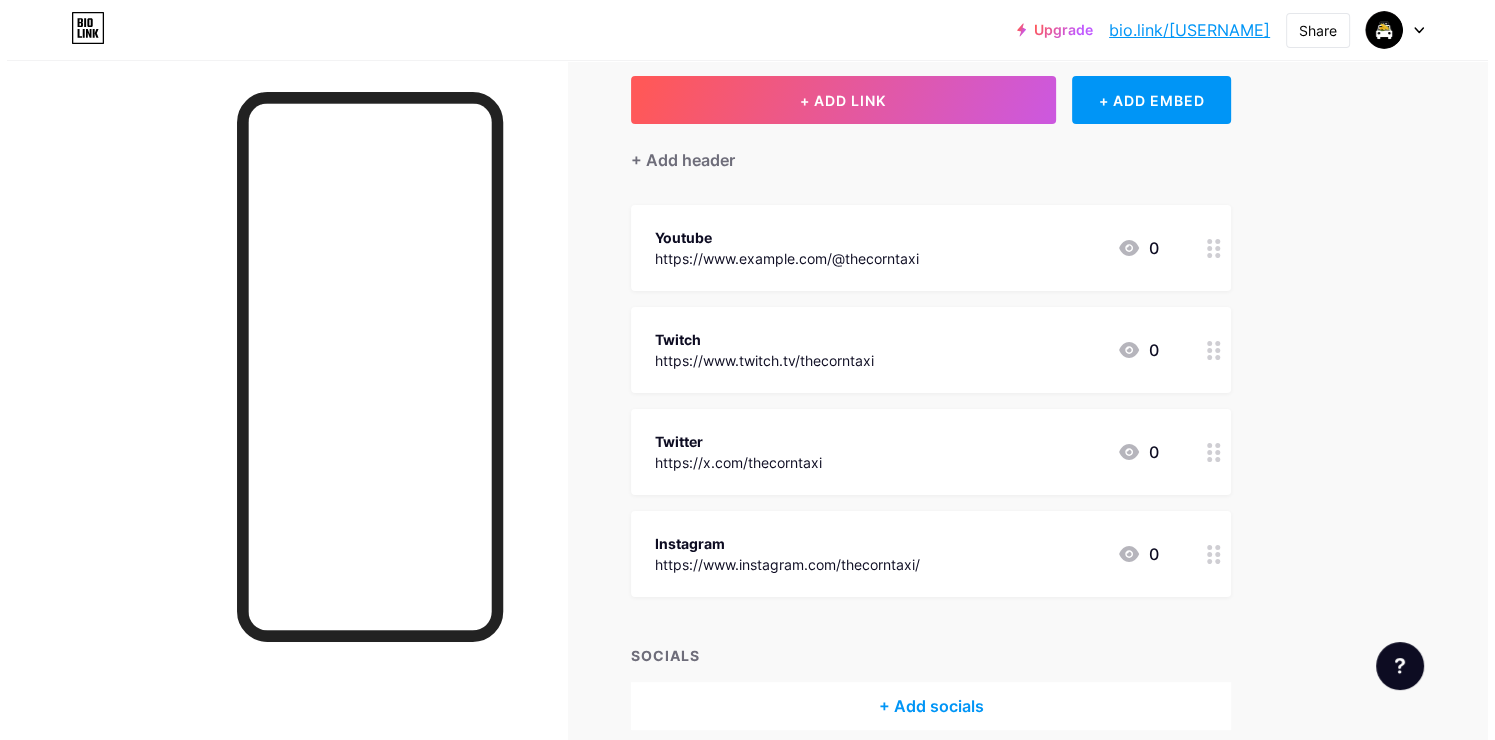 scroll, scrollTop: 0, scrollLeft: 0, axis: both 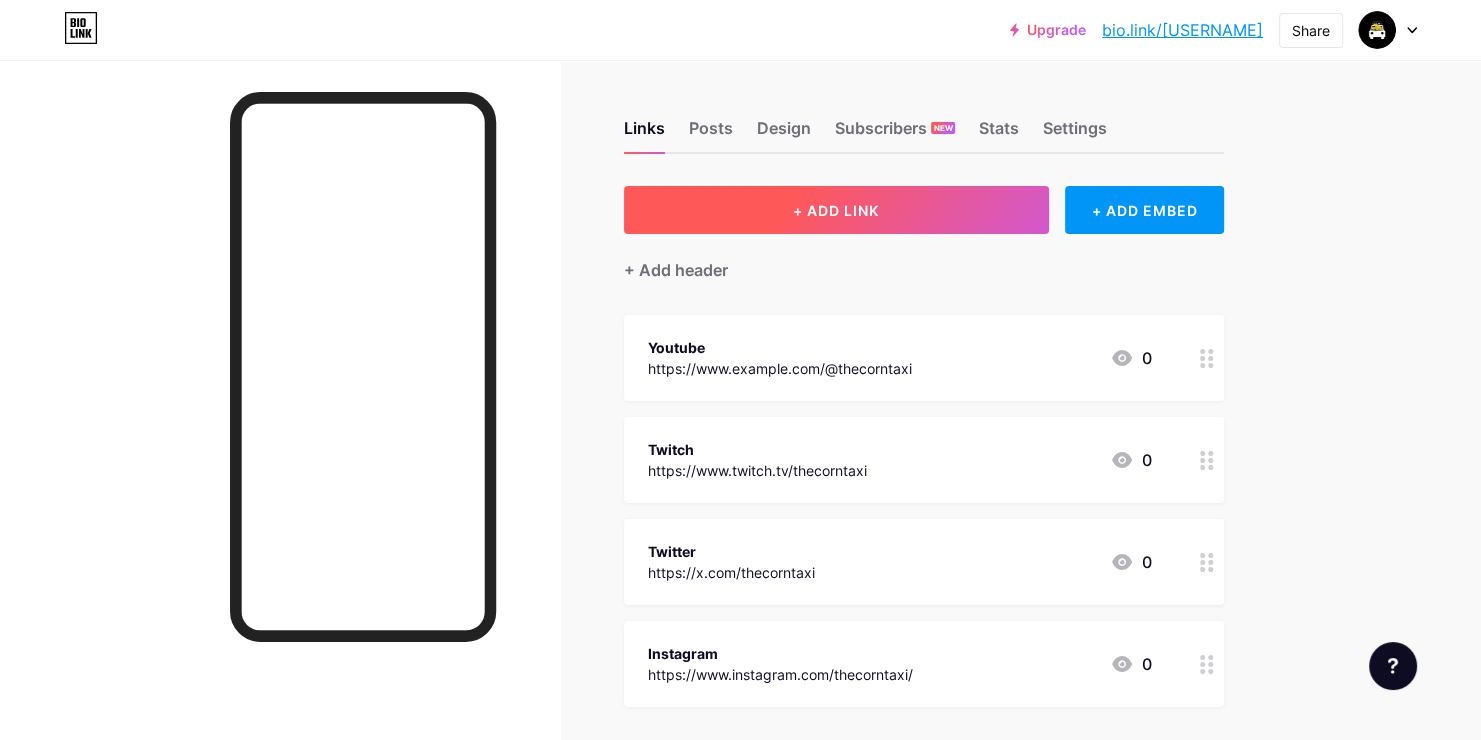 click on "+ ADD LINK" at bounding box center (836, 210) 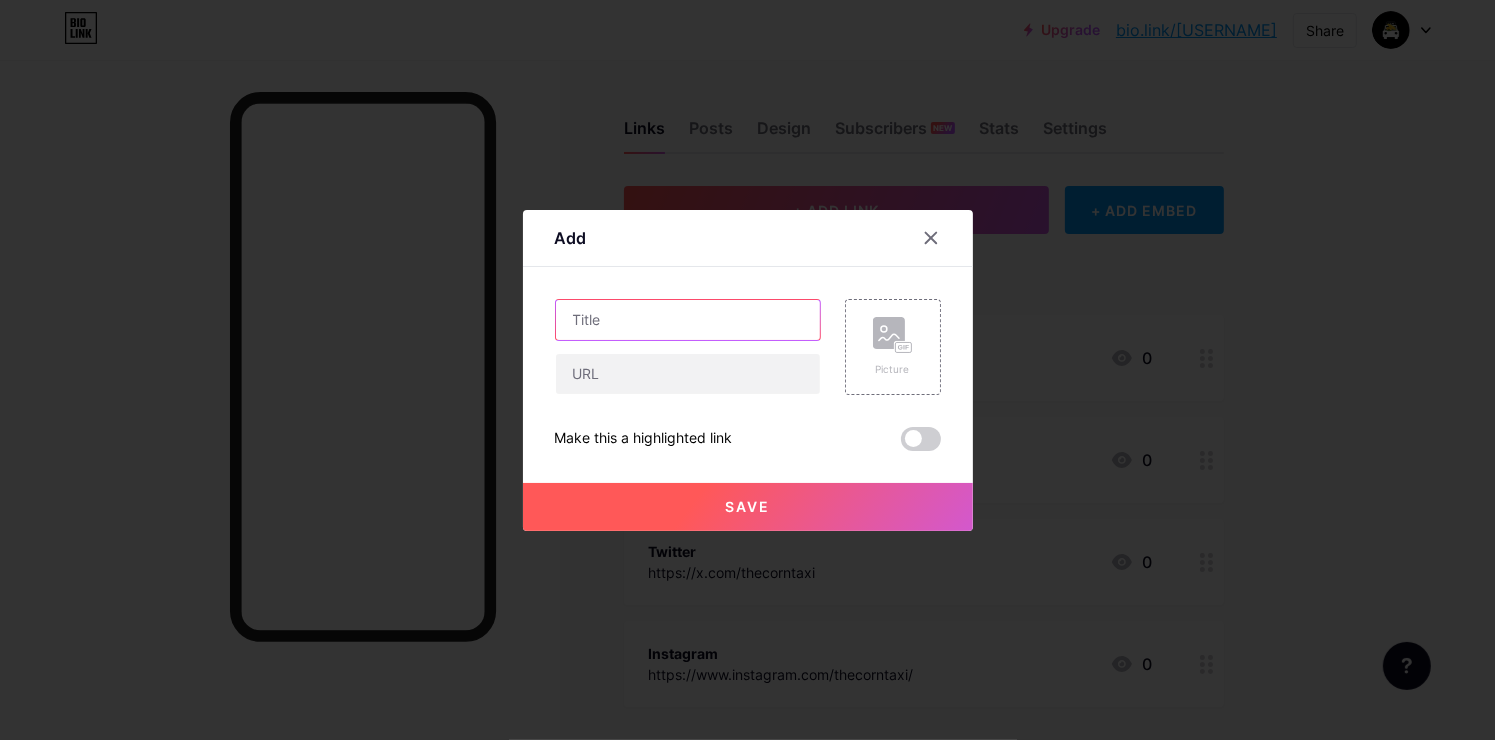 click at bounding box center (688, 320) 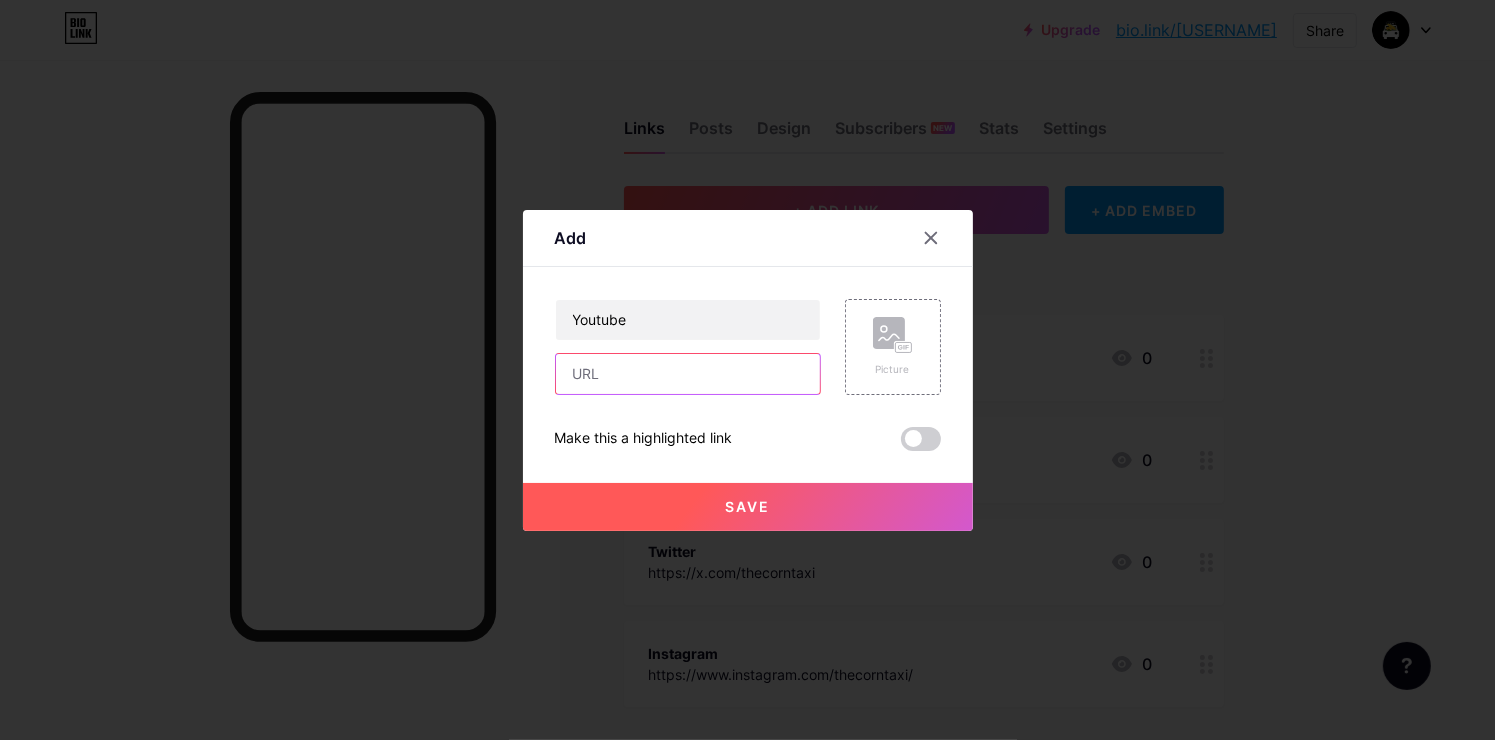 type on "Youtube" 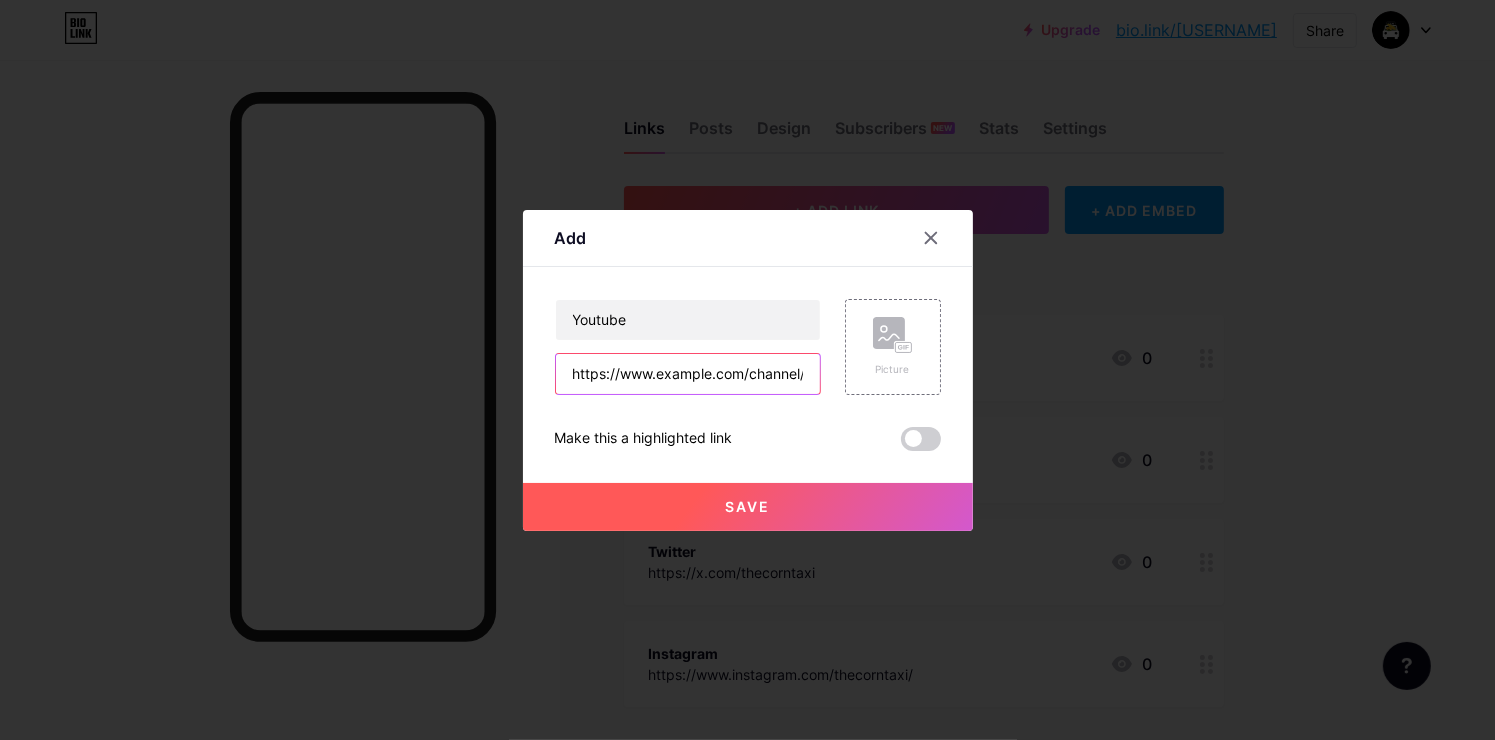 scroll, scrollTop: 0, scrollLeft: 344, axis: horizontal 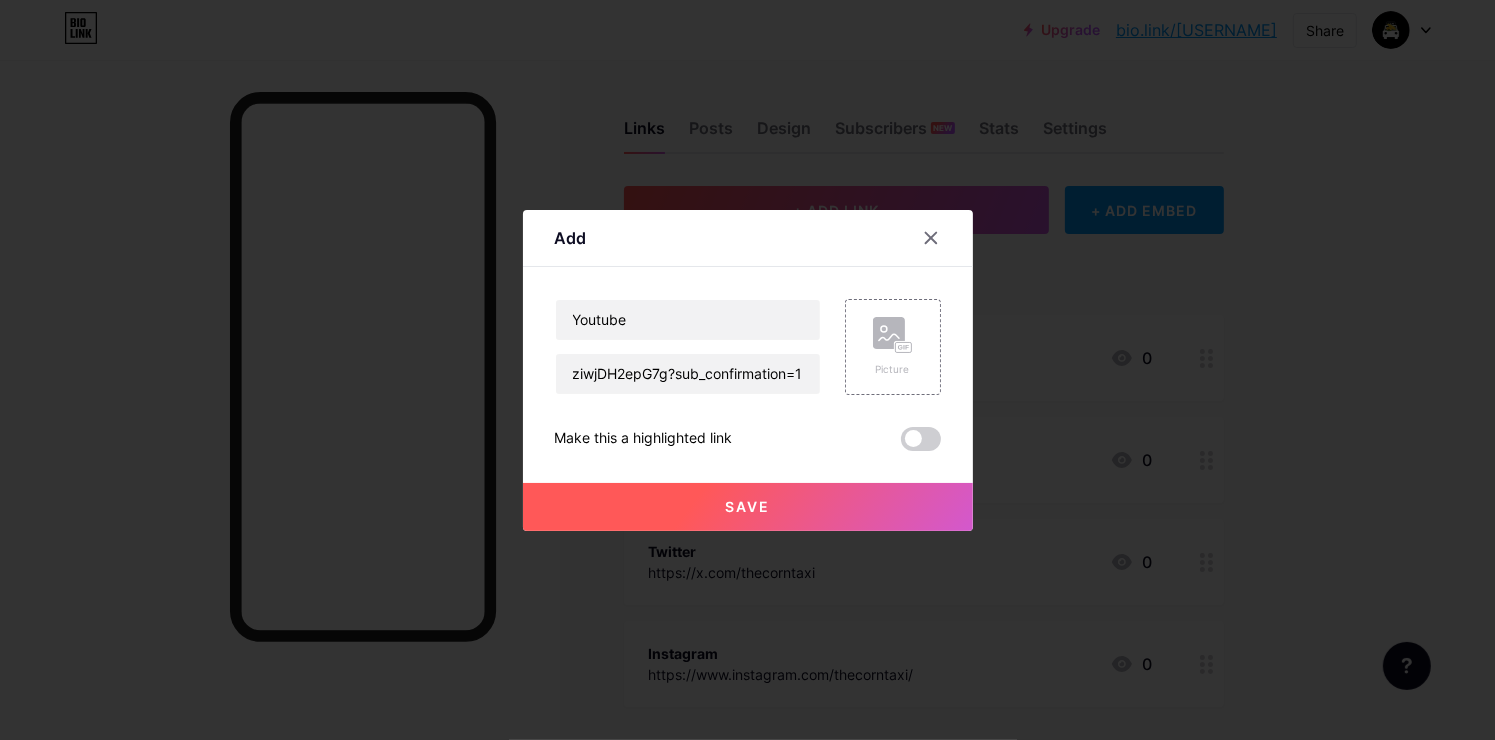 type on "https://www.example.com/channel/UC-gyHbFQDzBziwjDH2epG7g?sub_confirmation=1" 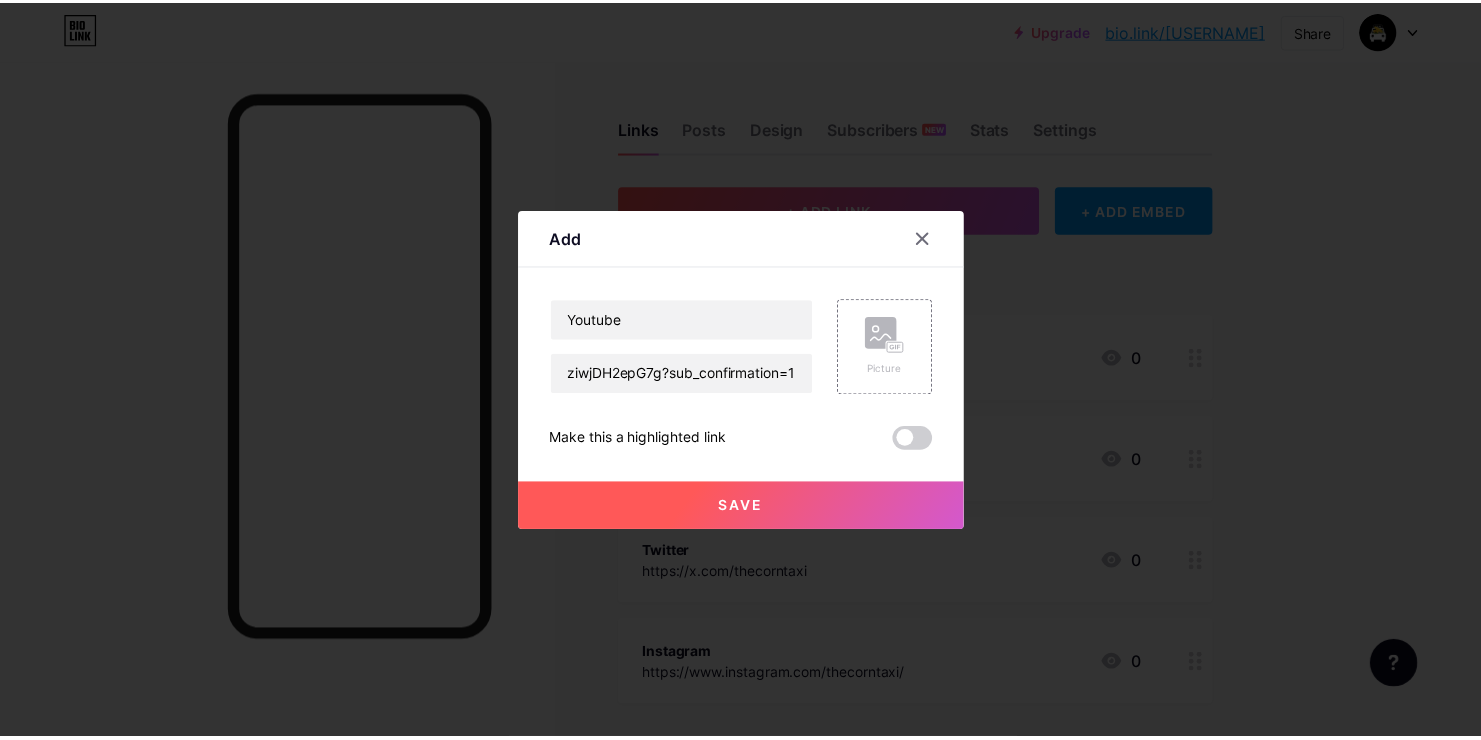 scroll, scrollTop: 0, scrollLeft: 0, axis: both 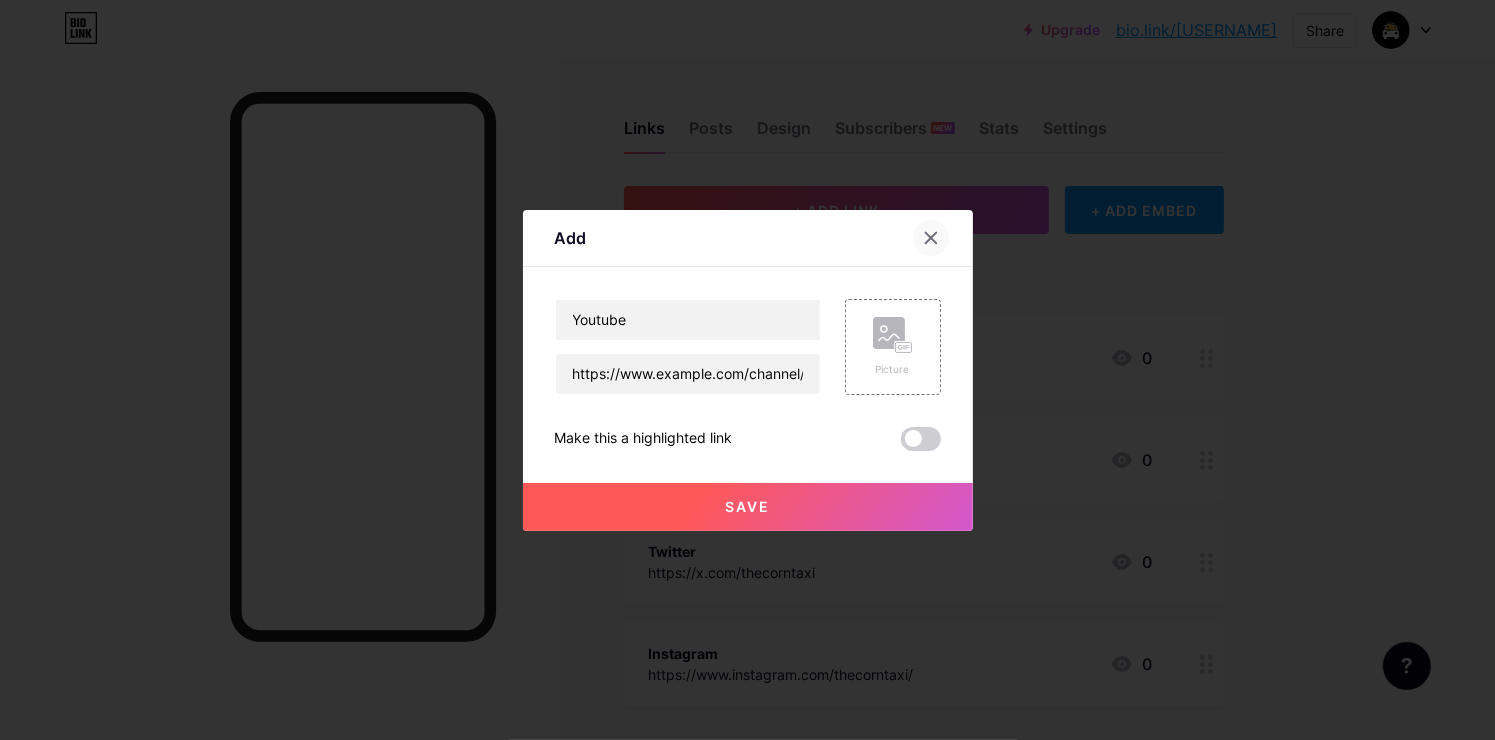 click at bounding box center [930, 237] 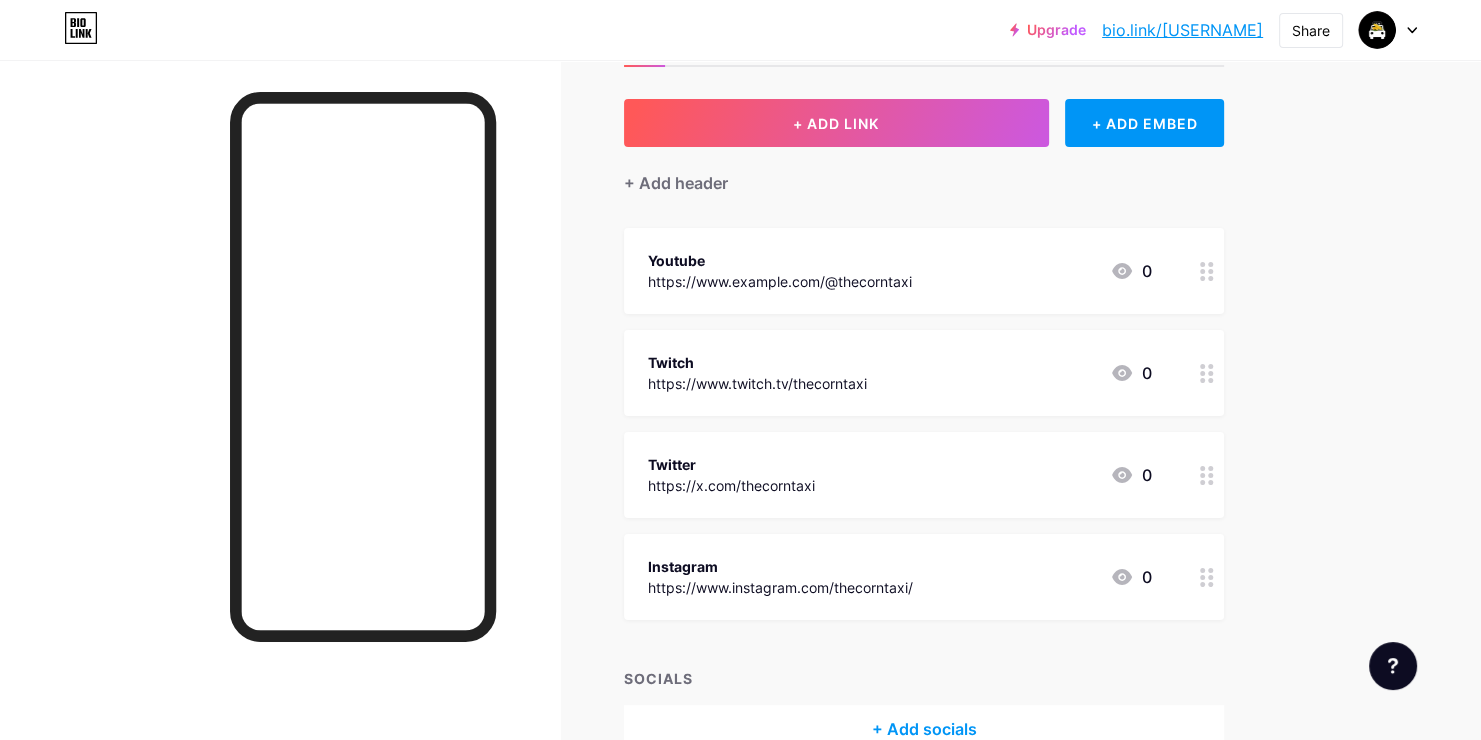 scroll, scrollTop: 198, scrollLeft: 0, axis: vertical 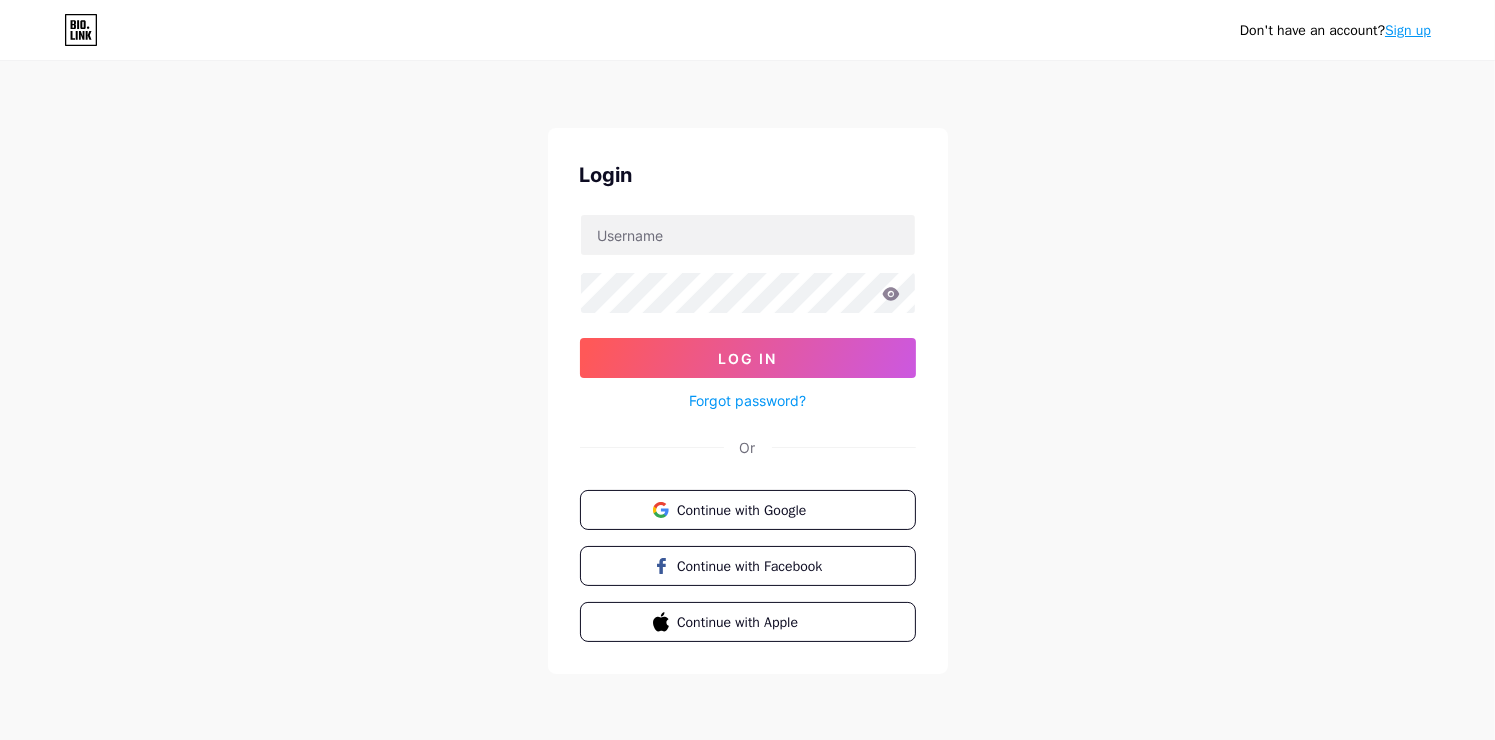 click on "Log In
Forgot password?" at bounding box center [748, 313] 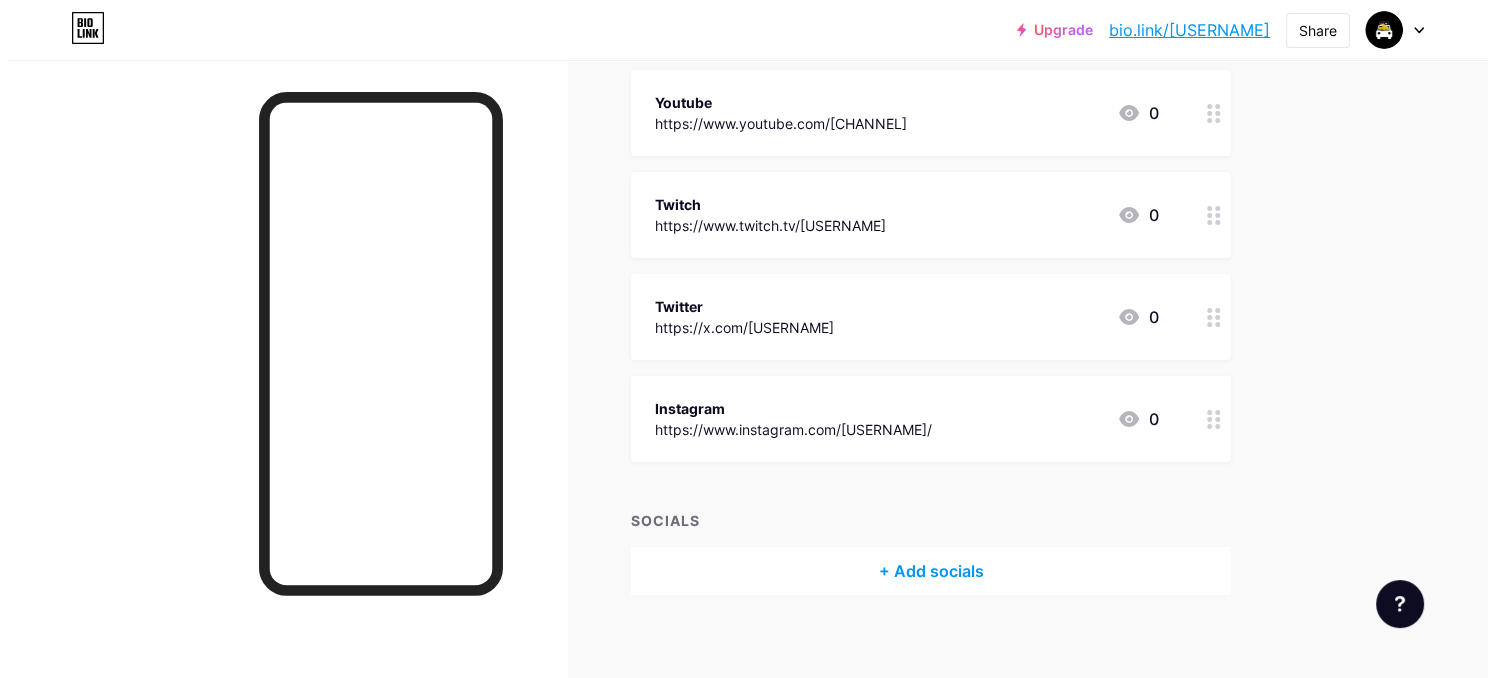 scroll, scrollTop: 260, scrollLeft: 0, axis: vertical 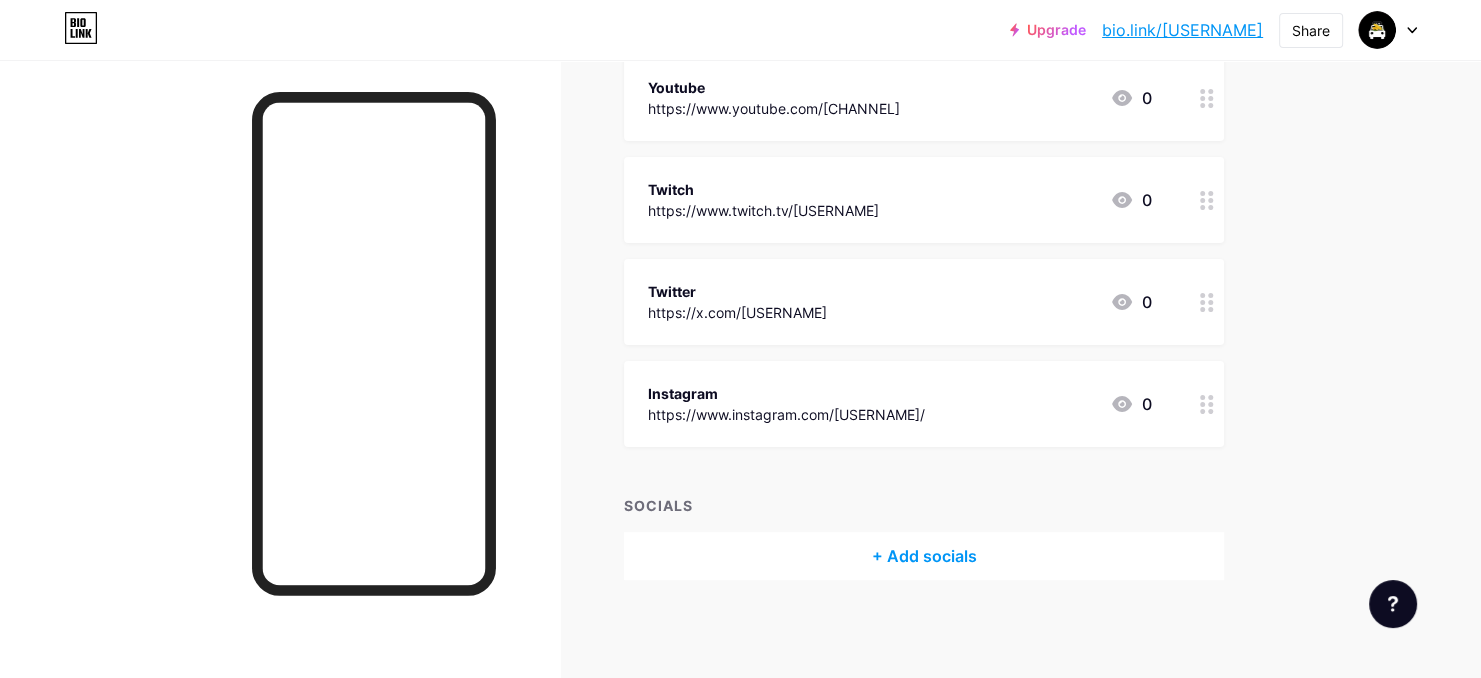 click on "https://www.example.com/@thecorntaxi" at bounding box center (774, 108) 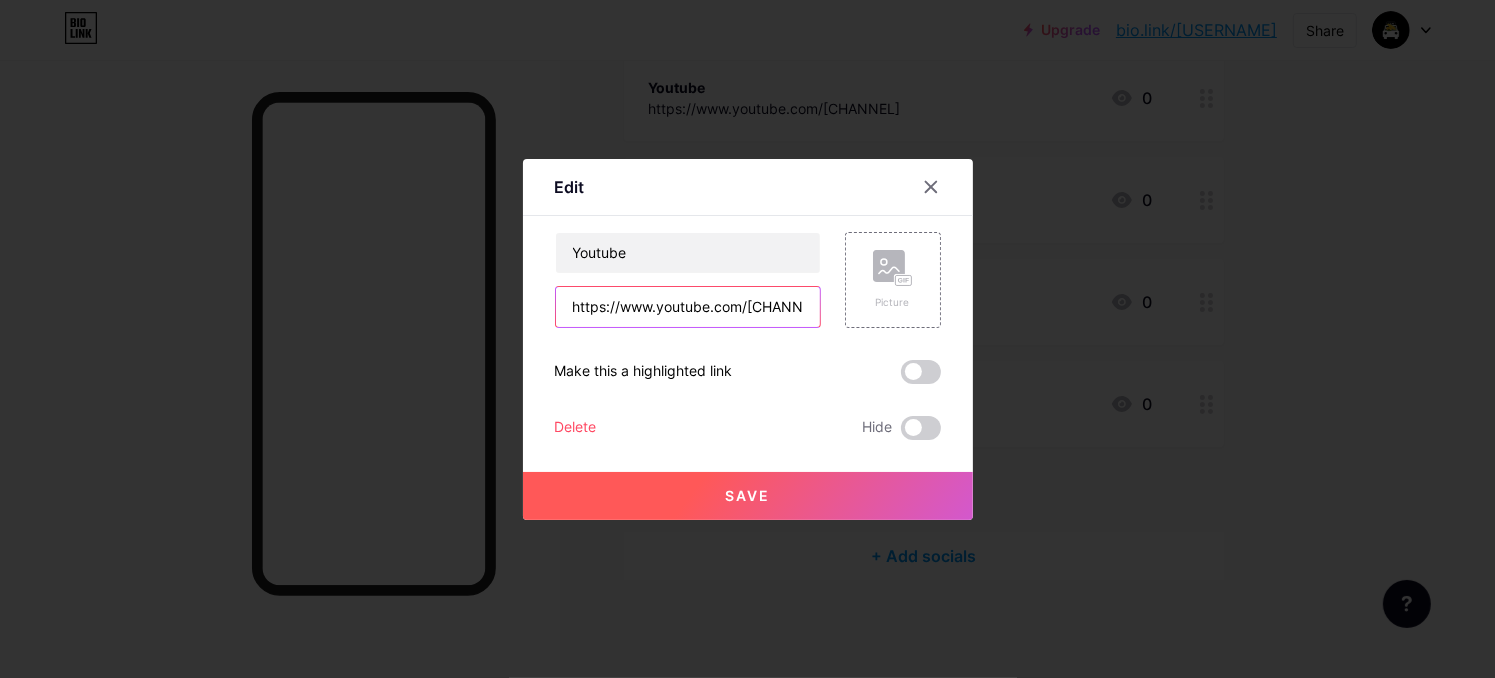 click on "https://www.example.com/@thecorntaxi" at bounding box center [688, 307] 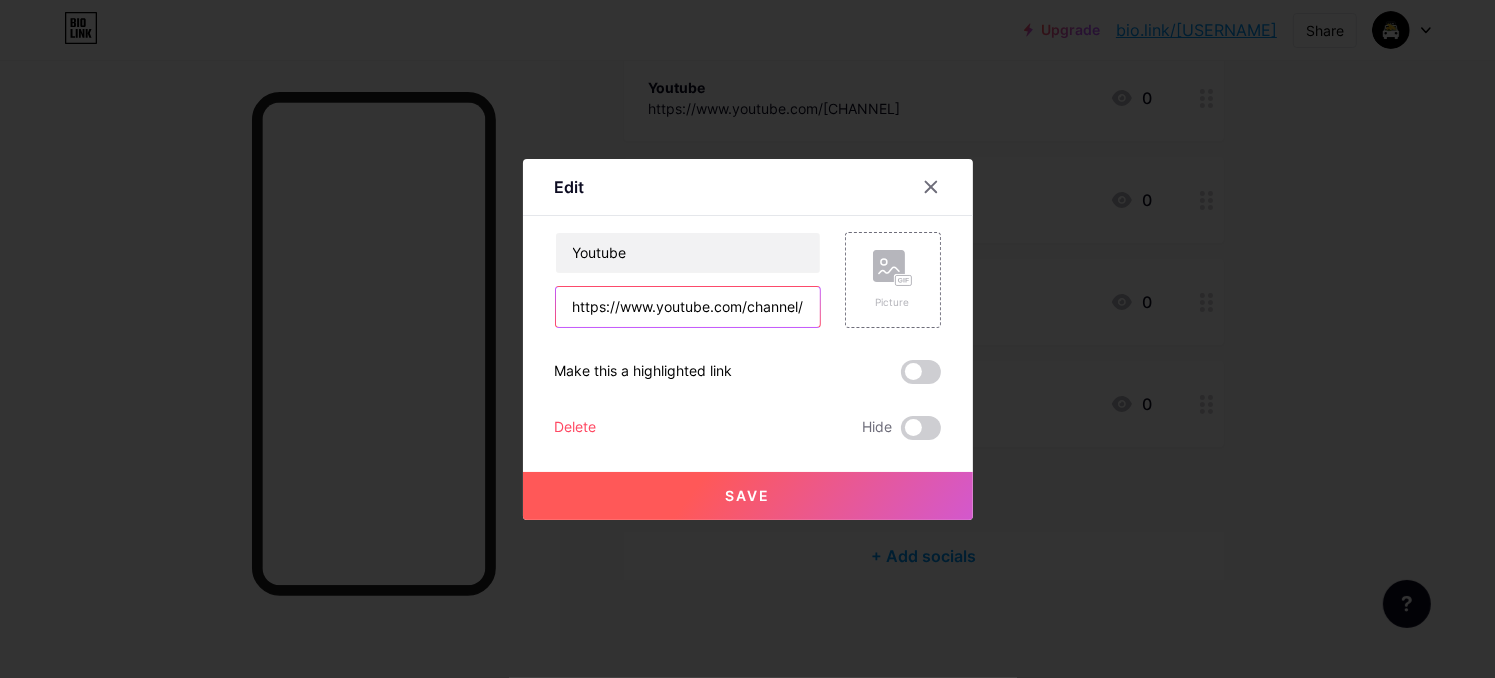 scroll, scrollTop: 0, scrollLeft: 344, axis: horizontal 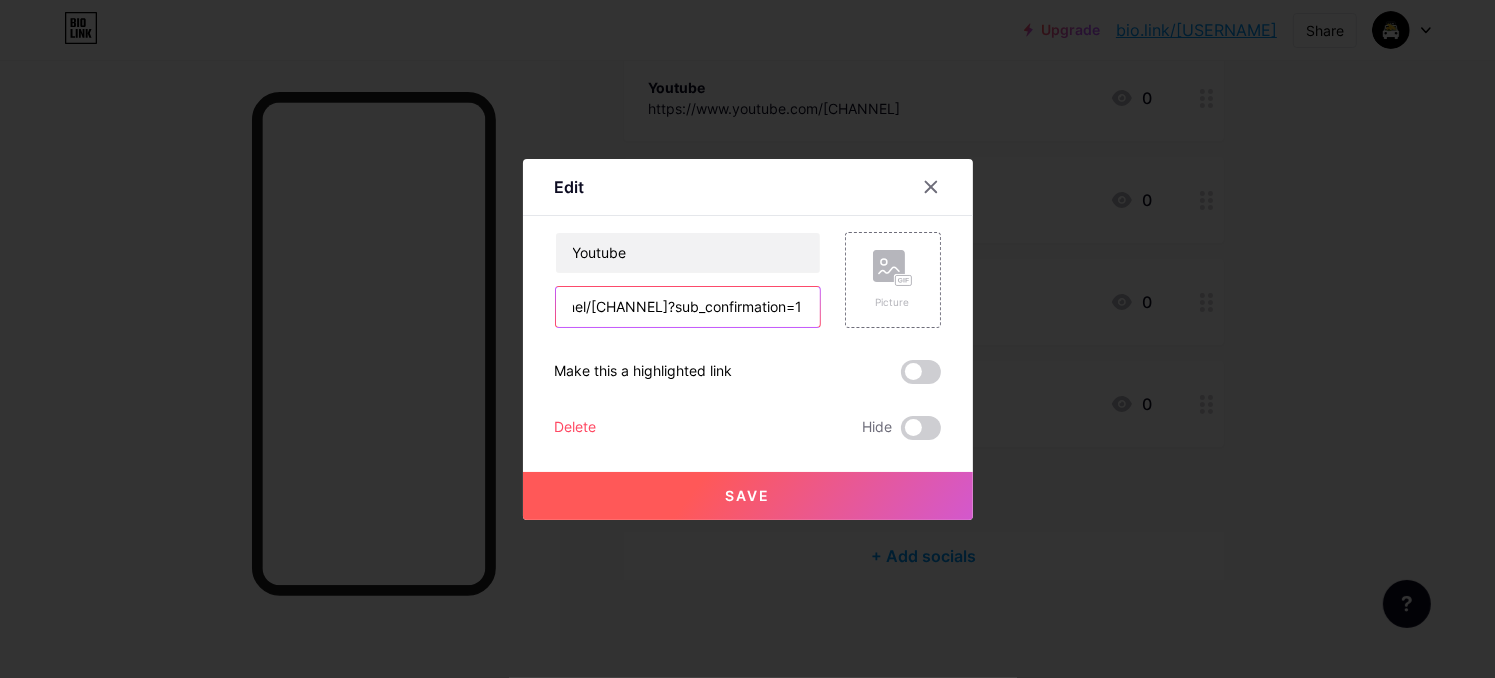 type on "https://www.example.com/channel/UC-gyHbFQDzBziwjDH2epG7g?sub_confirmation=1" 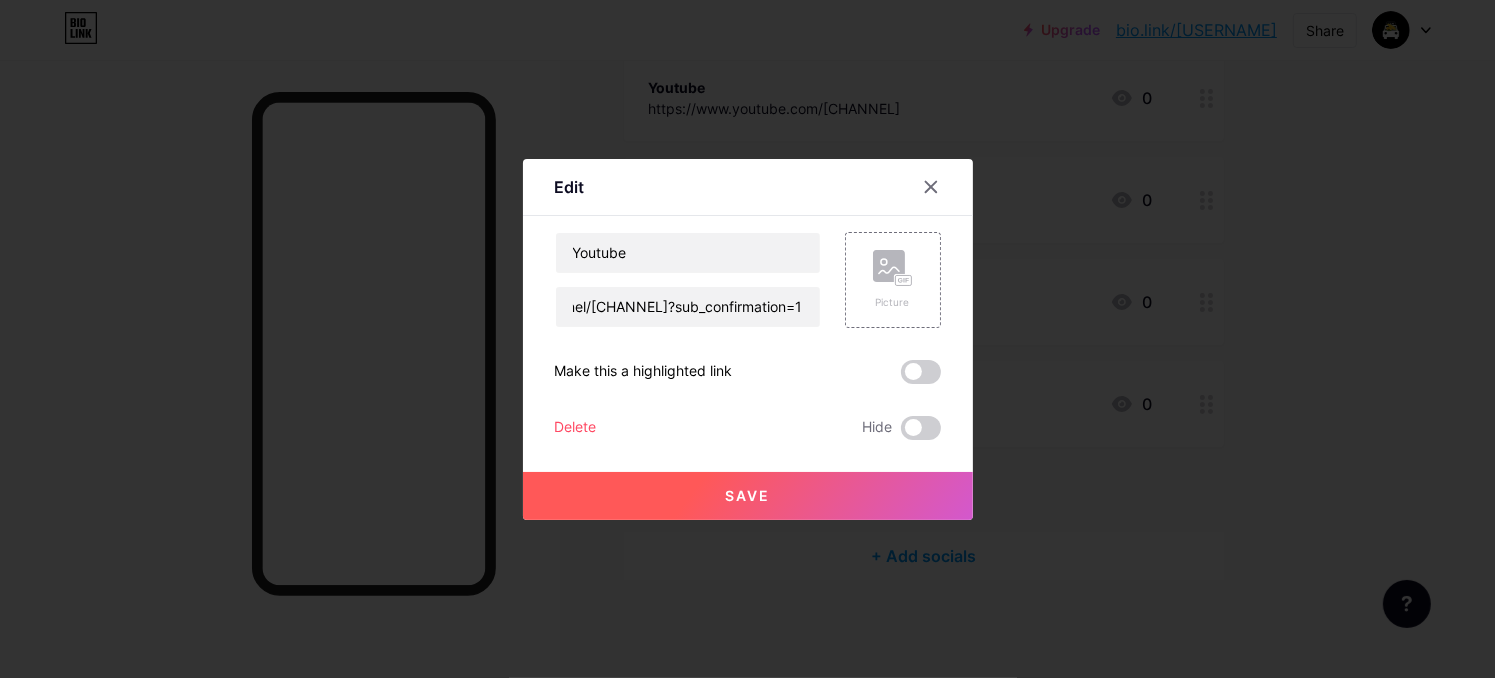 click on "Save" at bounding box center (748, 496) 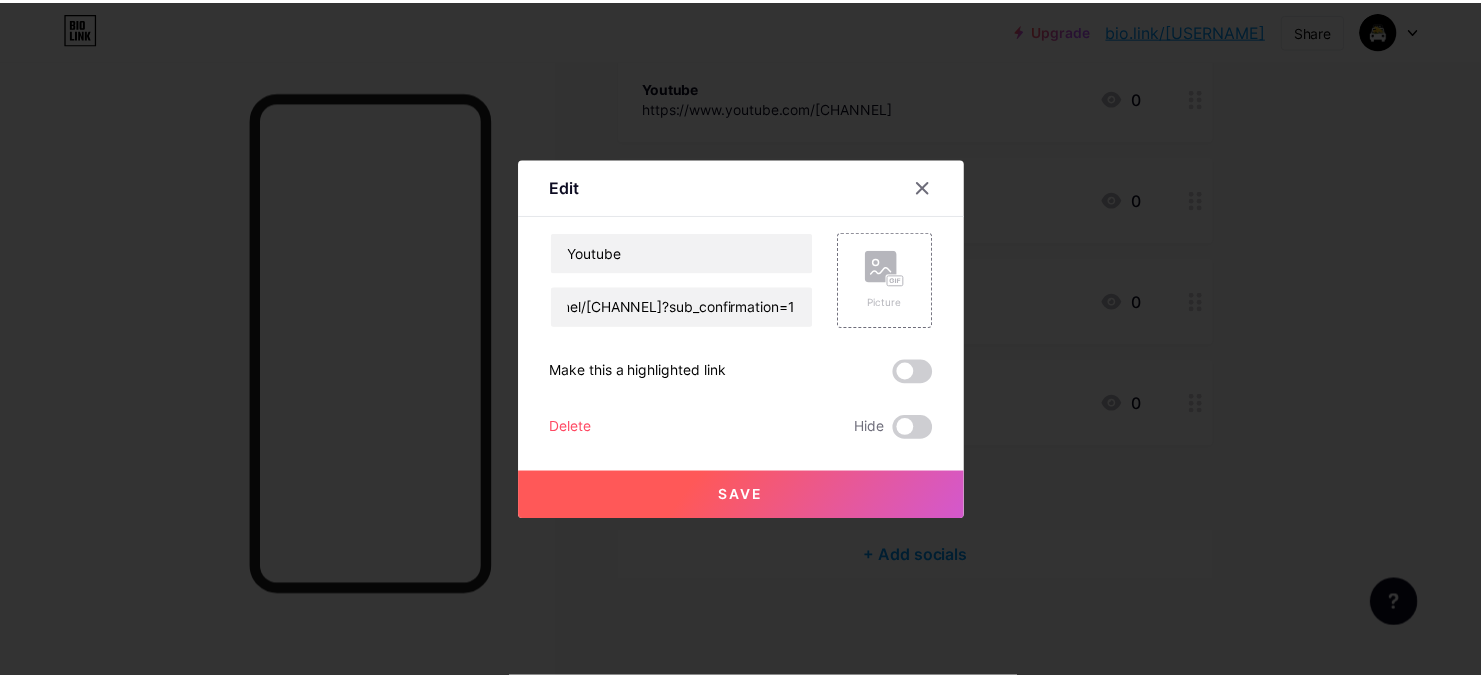 scroll, scrollTop: 0, scrollLeft: 0, axis: both 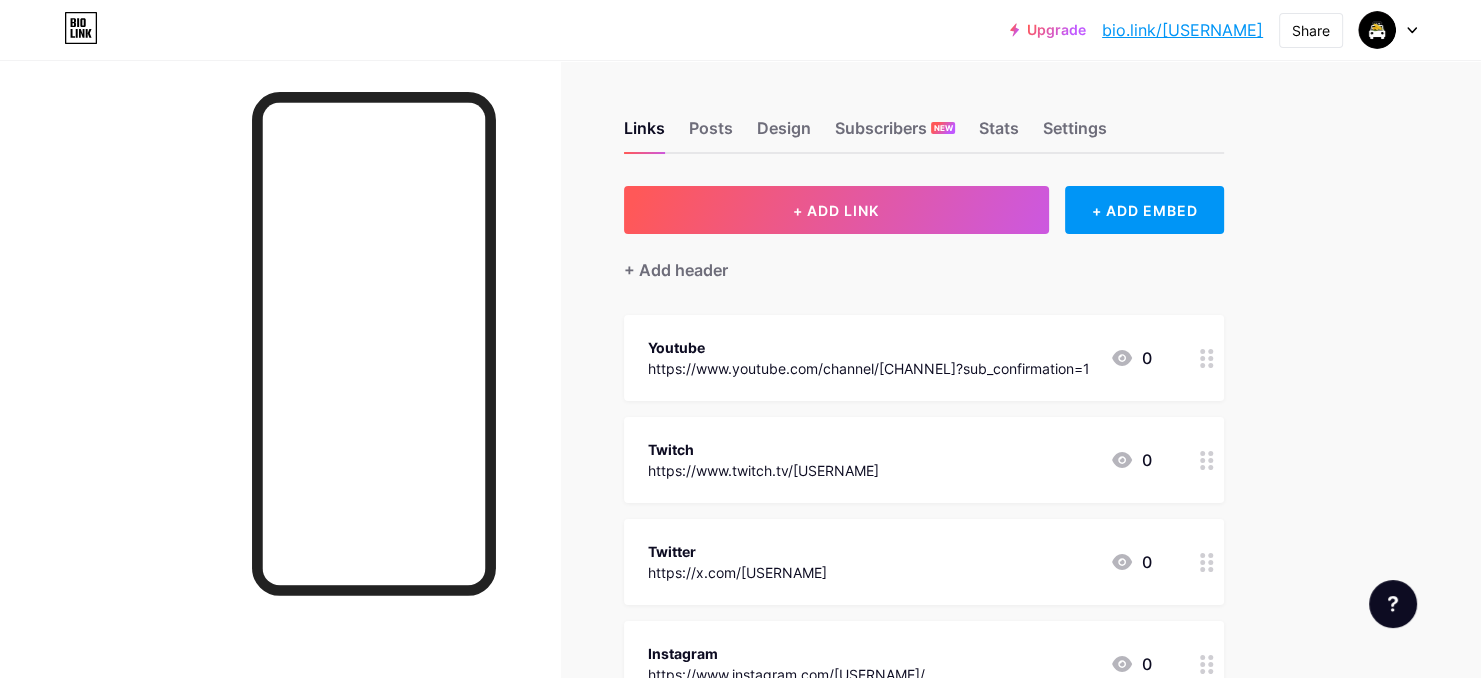 click on "bio.link/[USERNAME]" at bounding box center [1182, 30] 